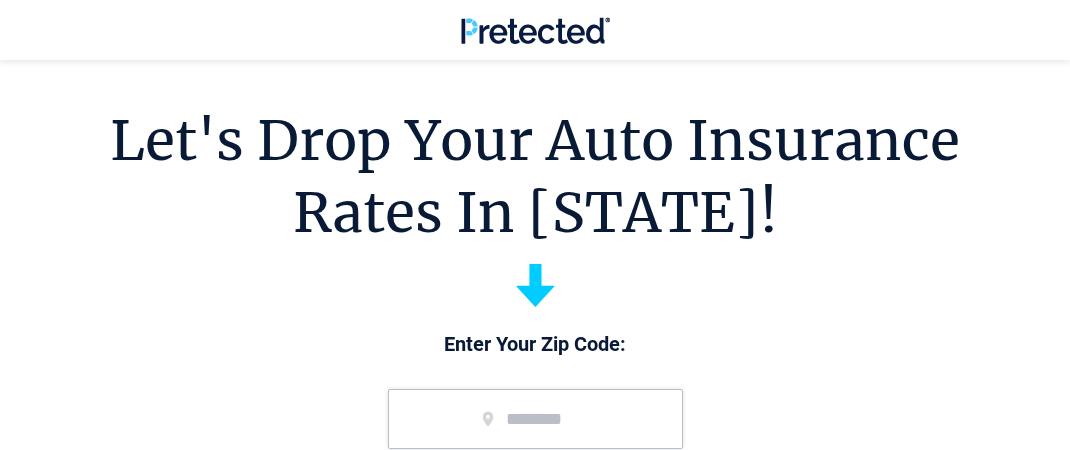 scroll, scrollTop: 300, scrollLeft: 0, axis: vertical 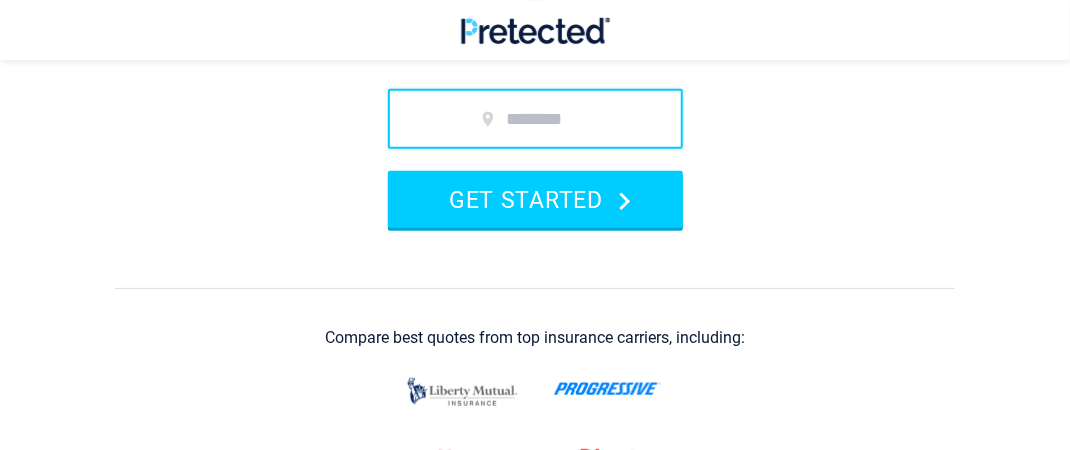 click at bounding box center [535, 119] 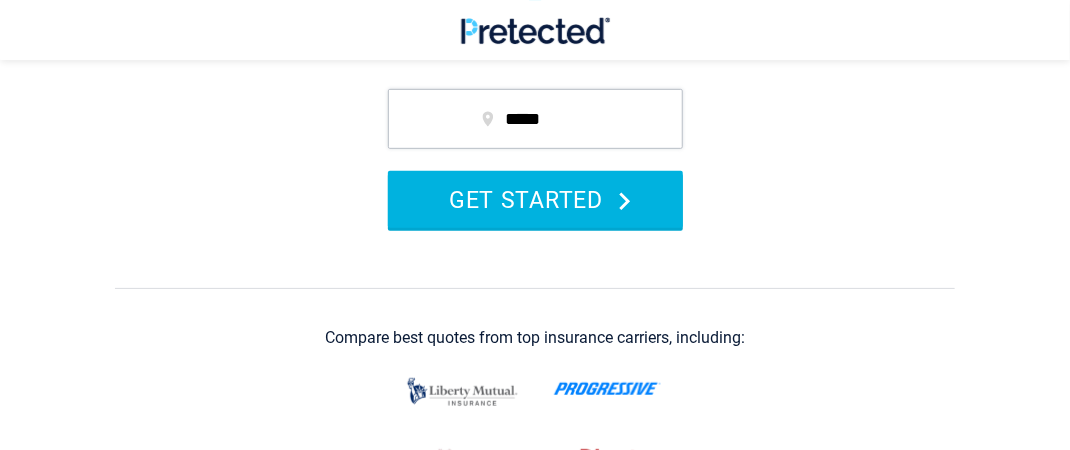 click on "GET STARTED" at bounding box center [535, 199] 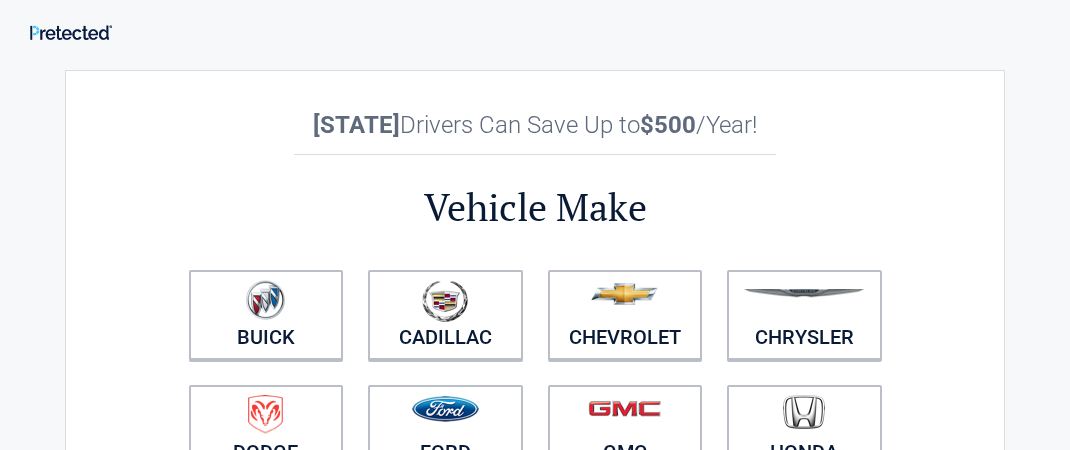 scroll, scrollTop: 0, scrollLeft: 0, axis: both 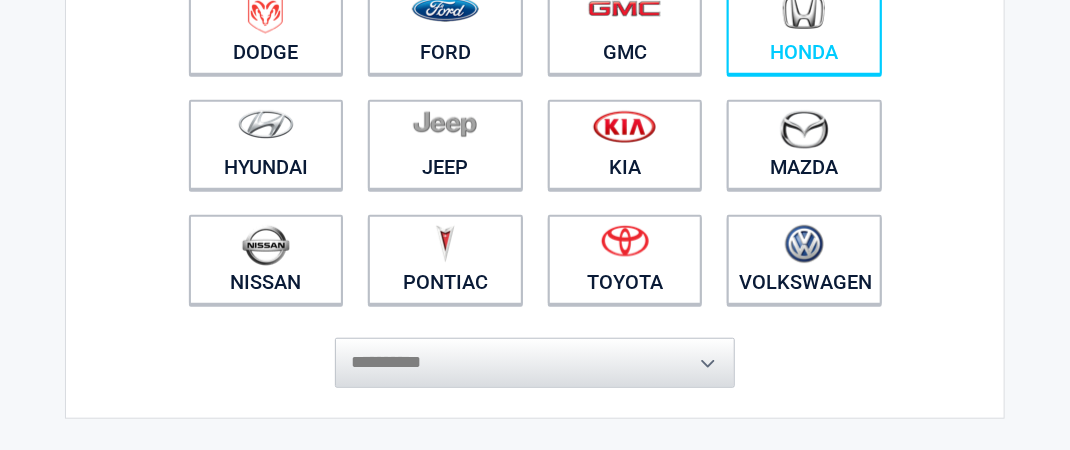 click on "Honda" at bounding box center [804, 30] 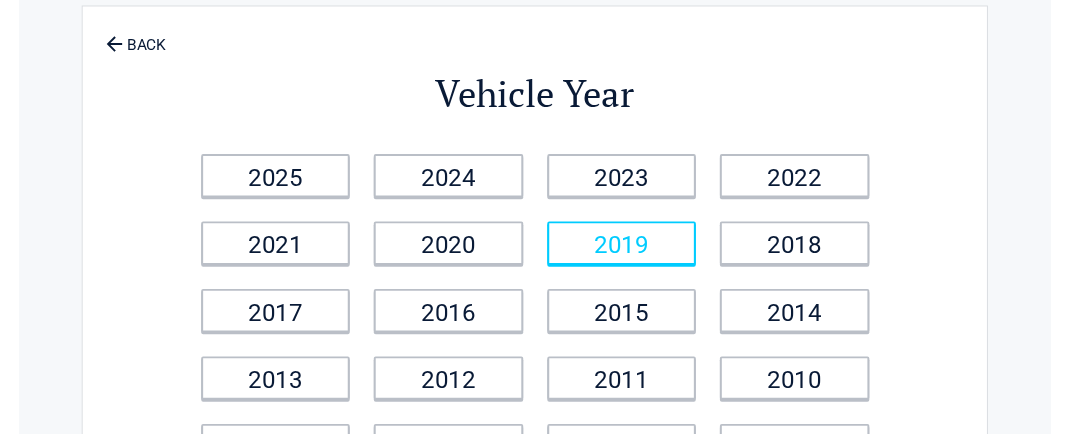 scroll, scrollTop: 100, scrollLeft: 0, axis: vertical 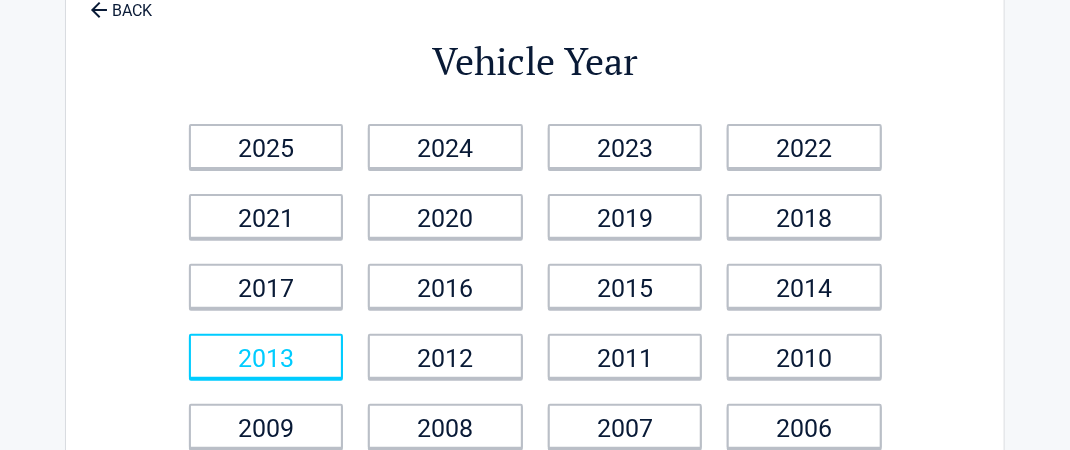 click on "2013" at bounding box center [266, 356] 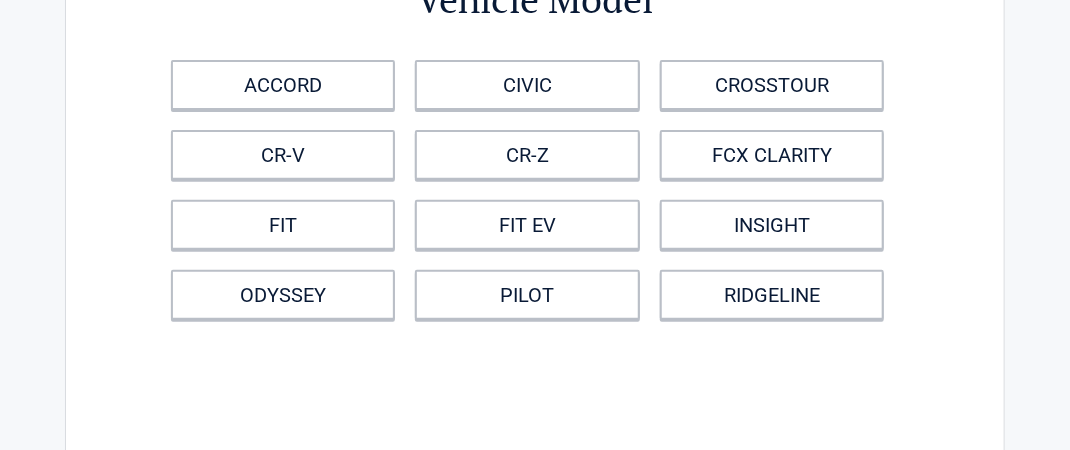 scroll, scrollTop: 200, scrollLeft: 0, axis: vertical 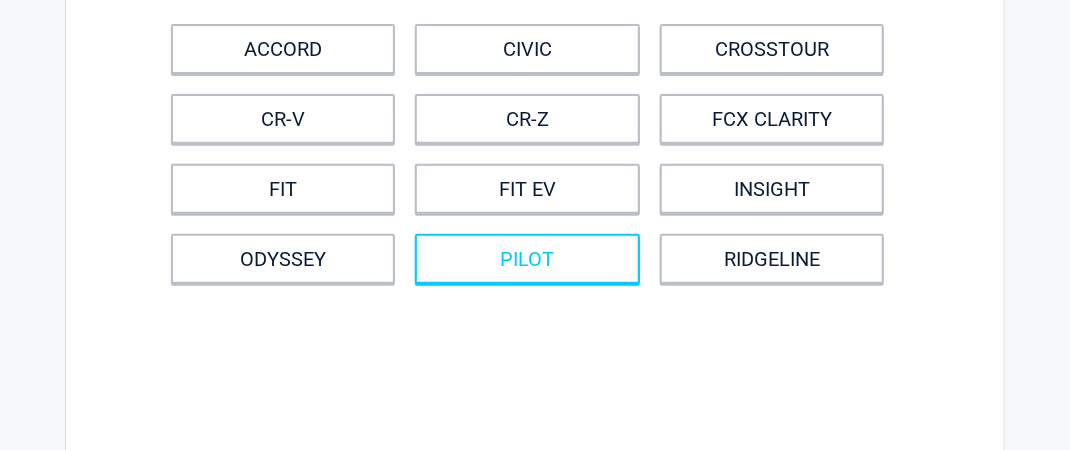 click on "PILOT" at bounding box center [527, 259] 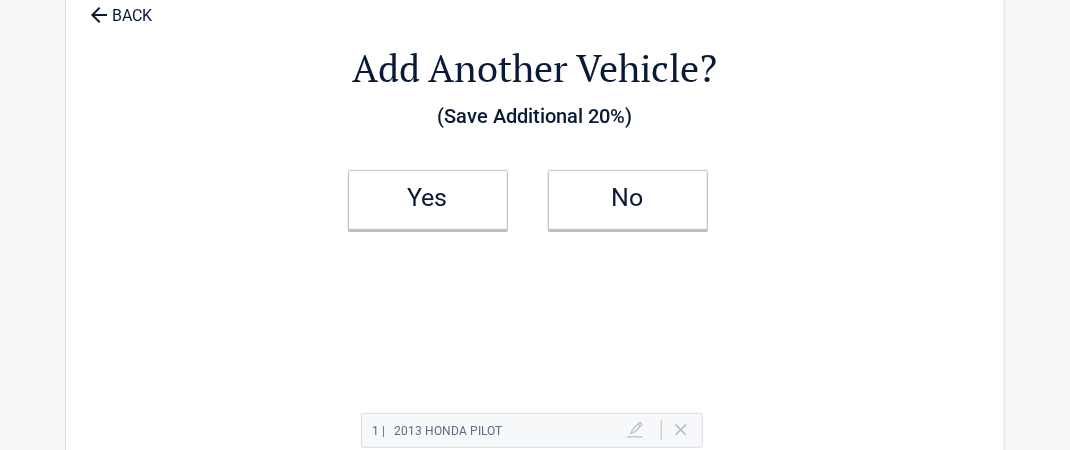 scroll, scrollTop: 0, scrollLeft: 0, axis: both 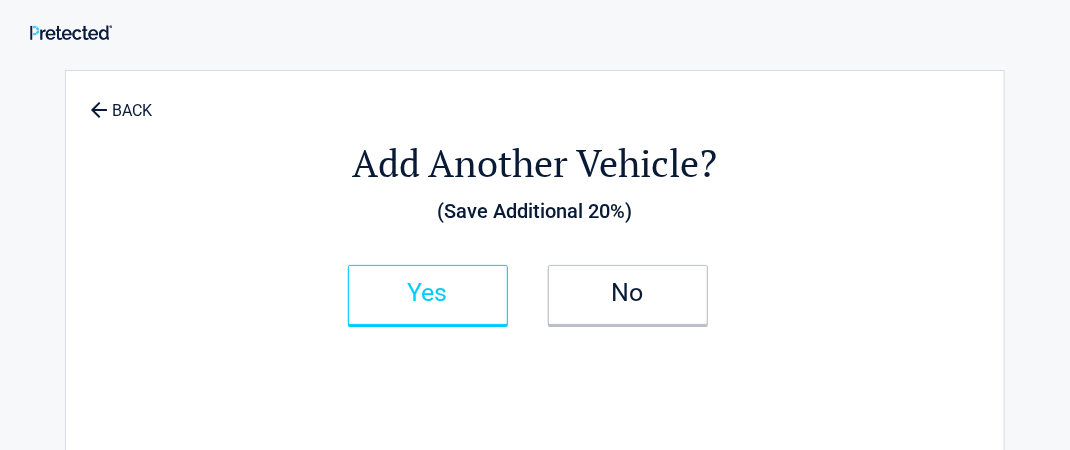 click on "Yes" at bounding box center (428, 293) 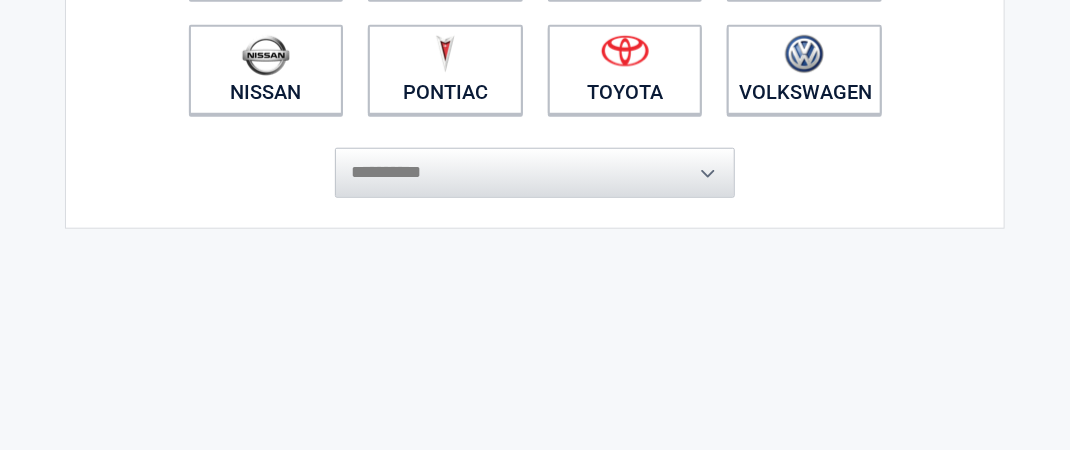 scroll, scrollTop: 600, scrollLeft: 0, axis: vertical 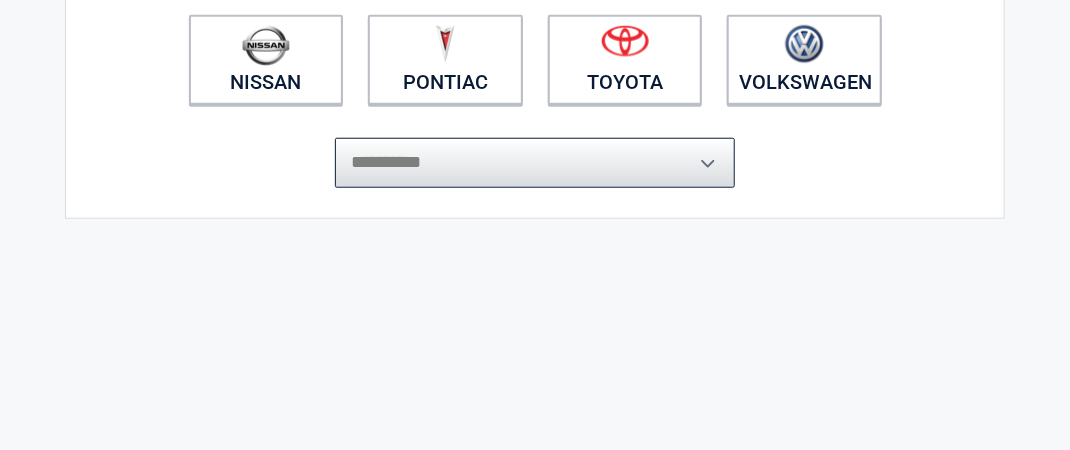 click on "**********" at bounding box center [535, 163] 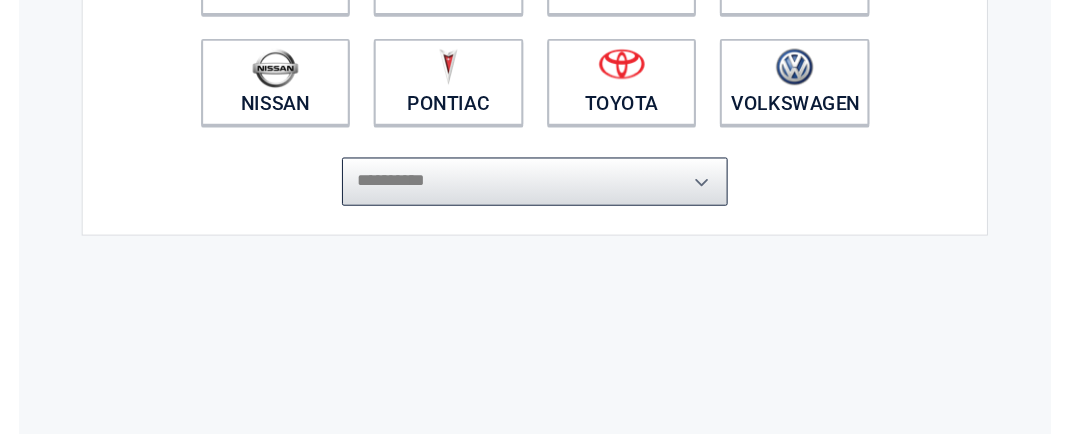 scroll, scrollTop: 400, scrollLeft: 0, axis: vertical 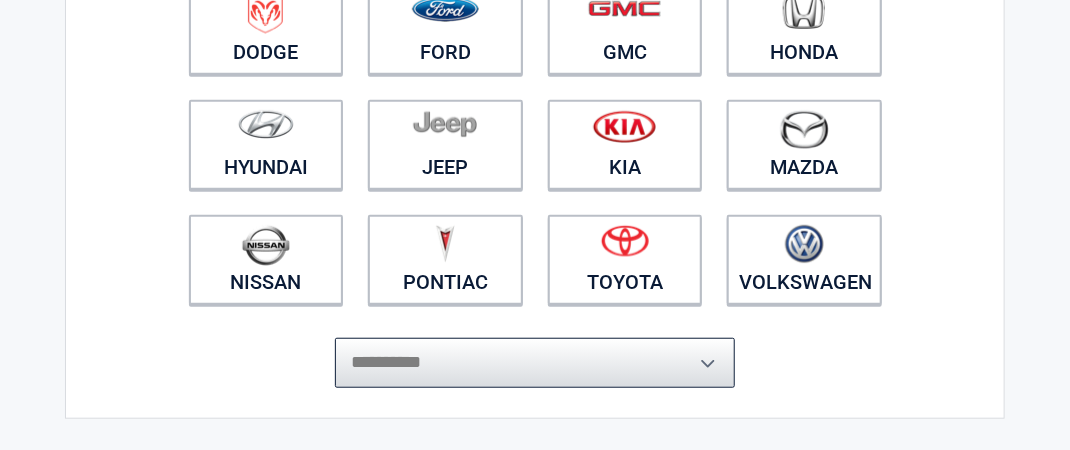 click on "**********" at bounding box center (535, 363) 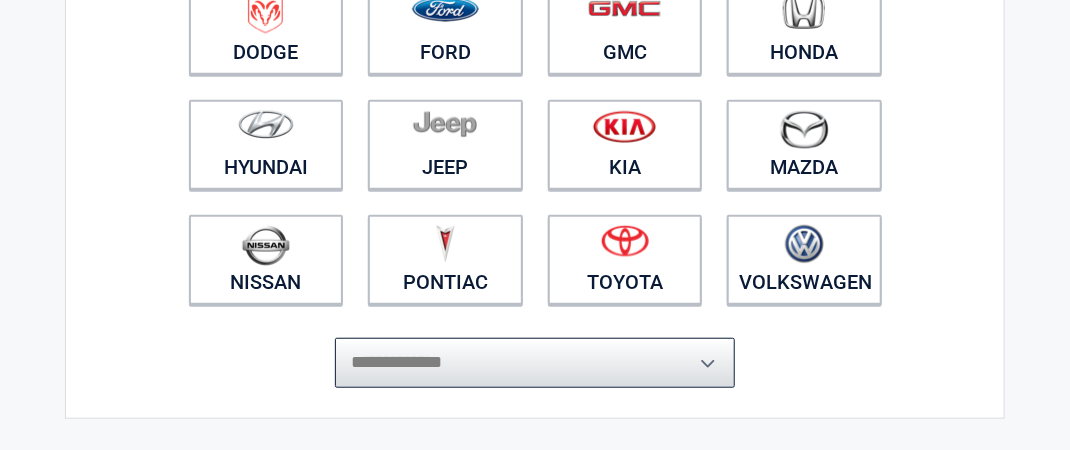 click on "**********" at bounding box center (535, 363) 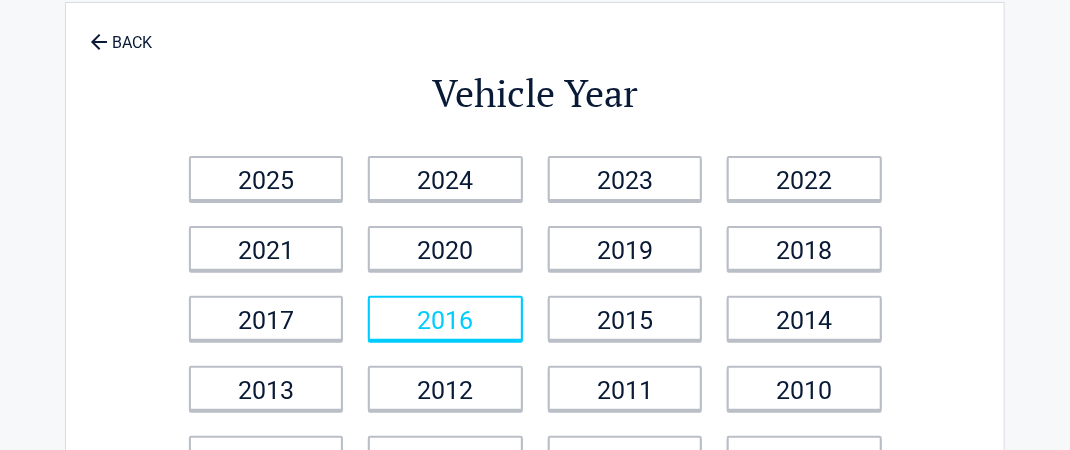 scroll, scrollTop: 0, scrollLeft: 0, axis: both 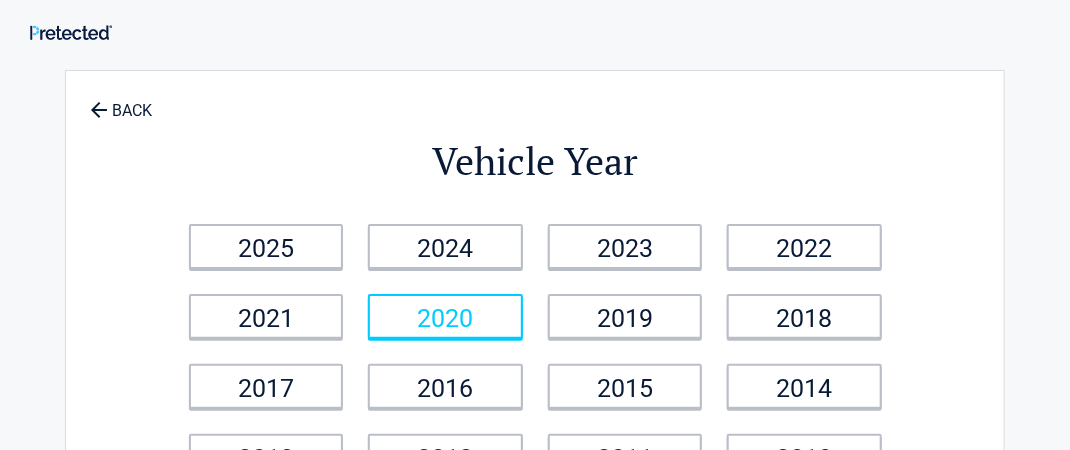 click on "2020" at bounding box center (445, 316) 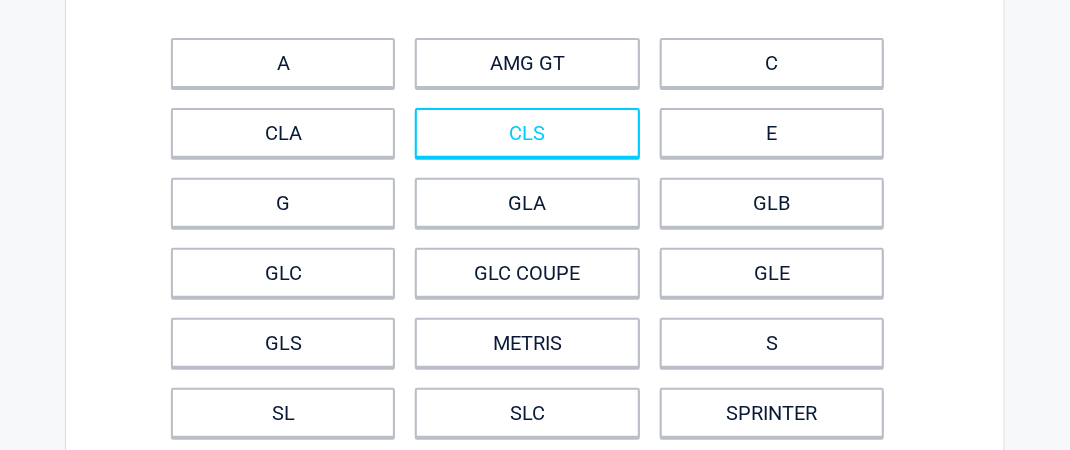 scroll, scrollTop: 300, scrollLeft: 0, axis: vertical 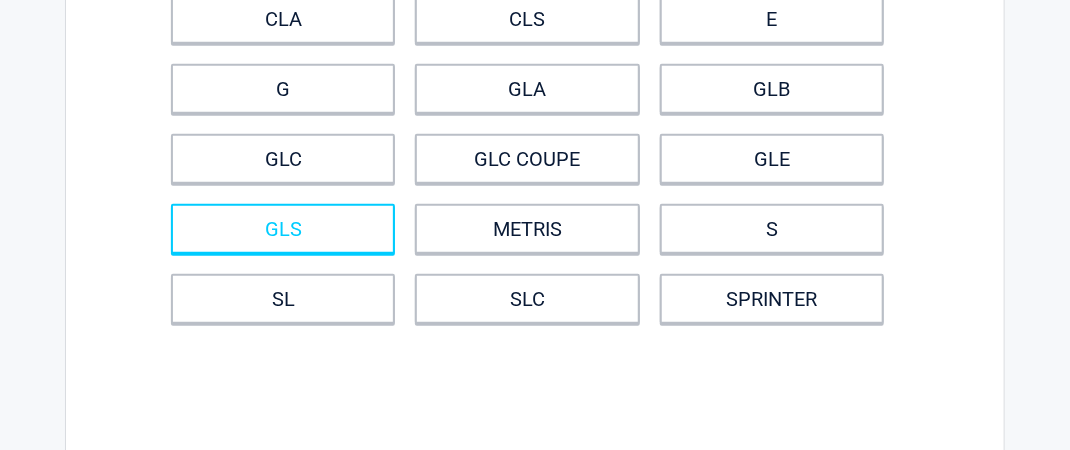 click on "GLS" at bounding box center (283, 229) 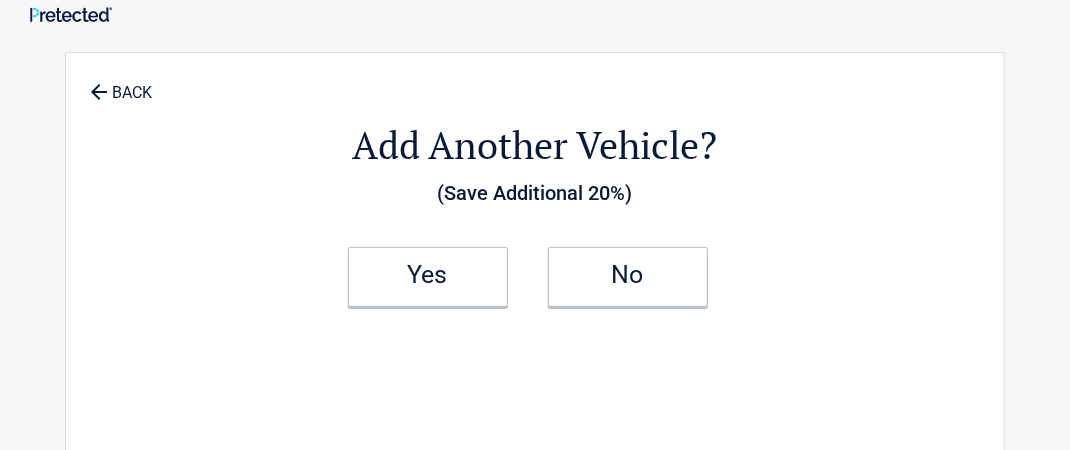 scroll, scrollTop: 0, scrollLeft: 0, axis: both 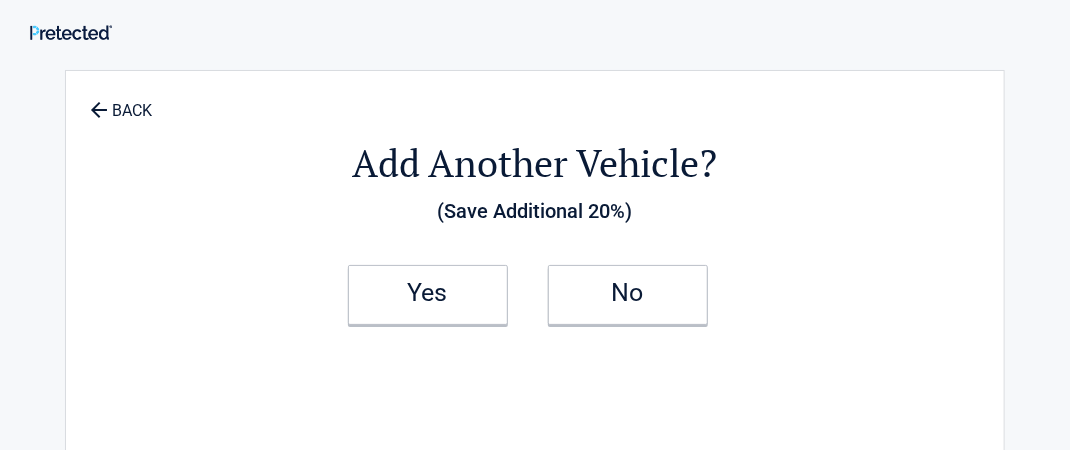 click on "No" at bounding box center (628, 293) 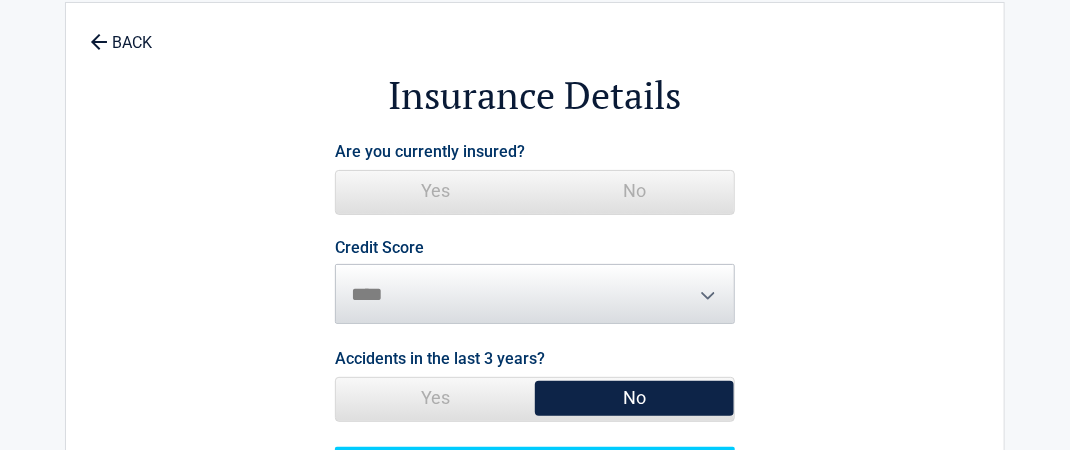 scroll, scrollTop: 100, scrollLeft: 0, axis: vertical 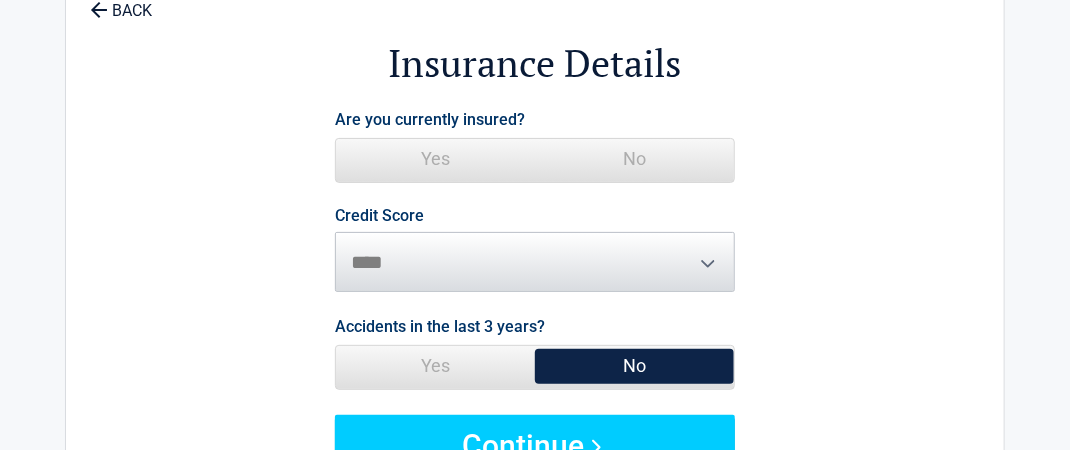 click on "Yes" at bounding box center (435, 159) 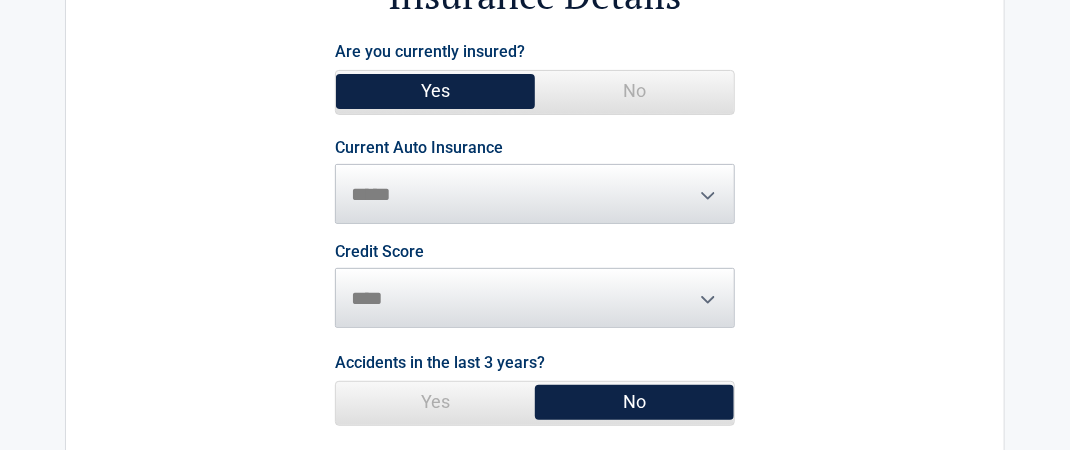 scroll, scrollTop: 200, scrollLeft: 0, axis: vertical 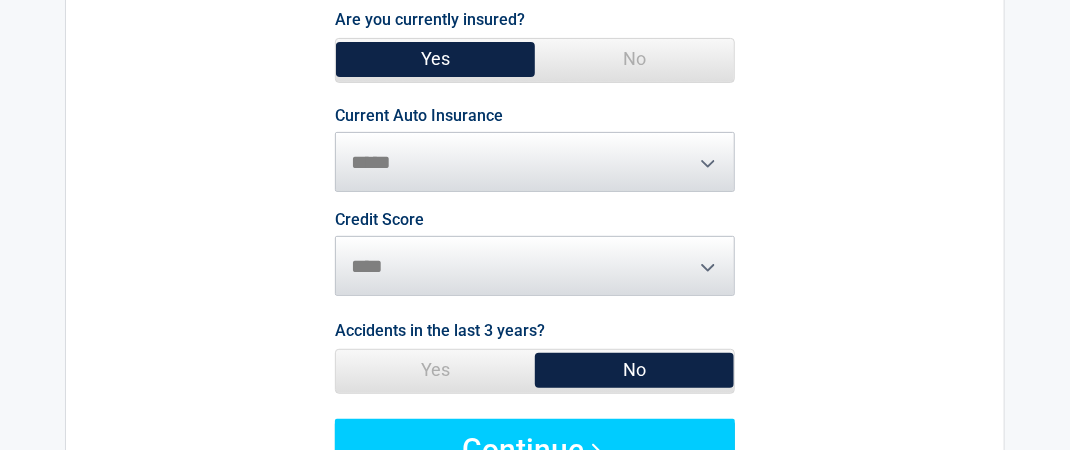 click on "**********" at bounding box center [535, 150] 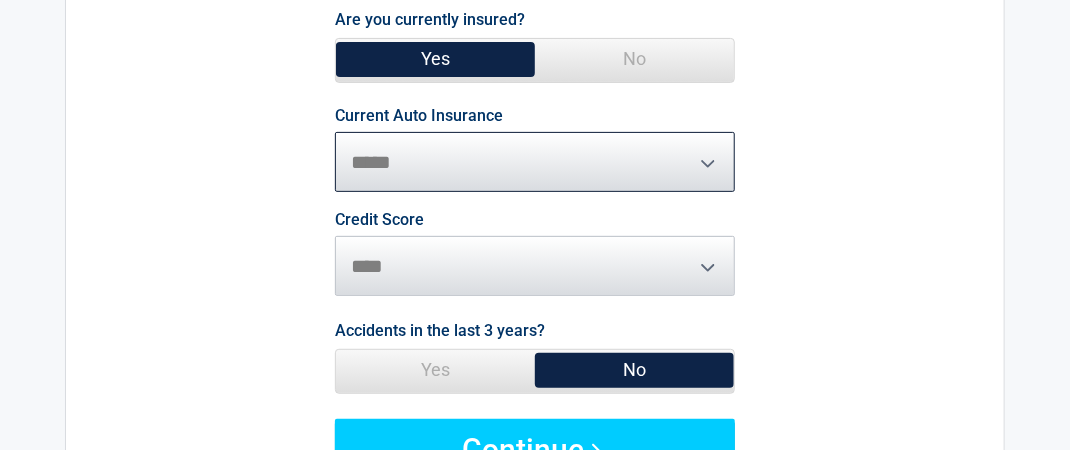 click on "**********" at bounding box center (535, 162) 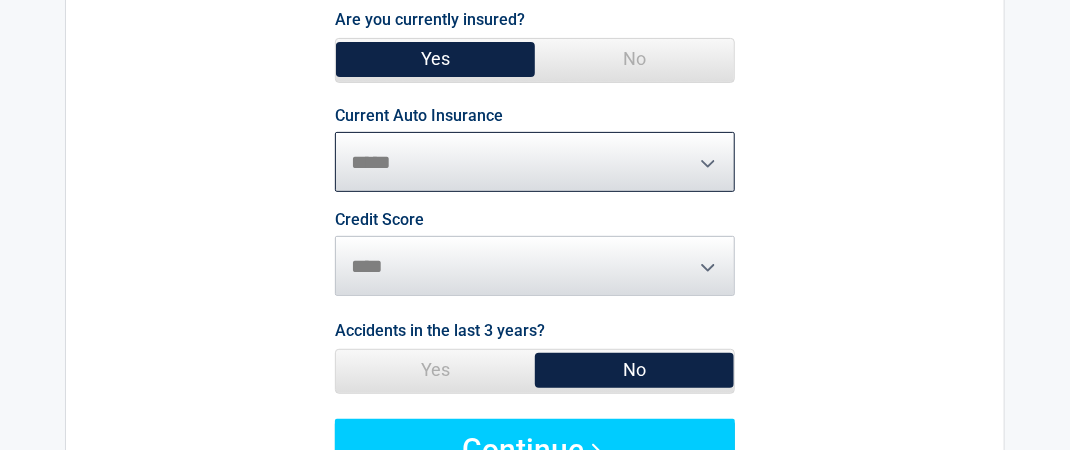 scroll, scrollTop: 100, scrollLeft: 0, axis: vertical 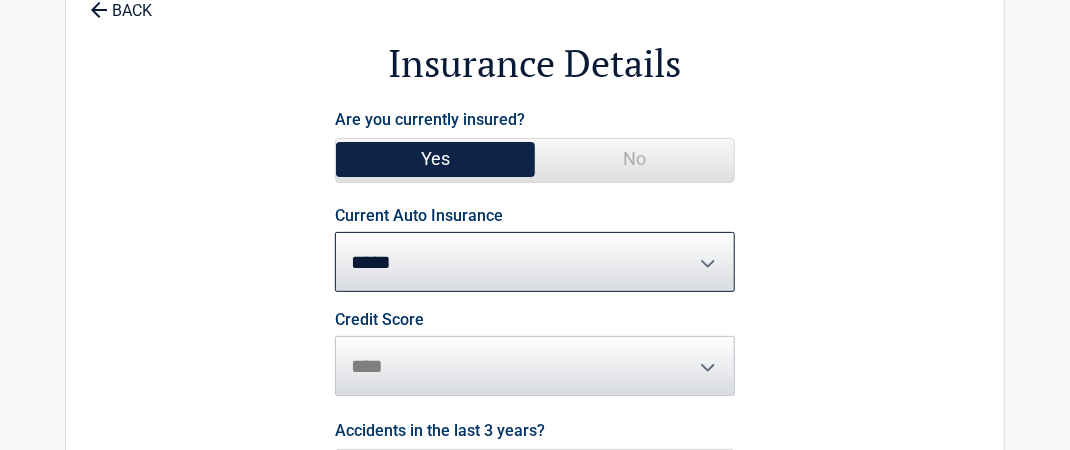 click on "**********" at bounding box center [535, 250] 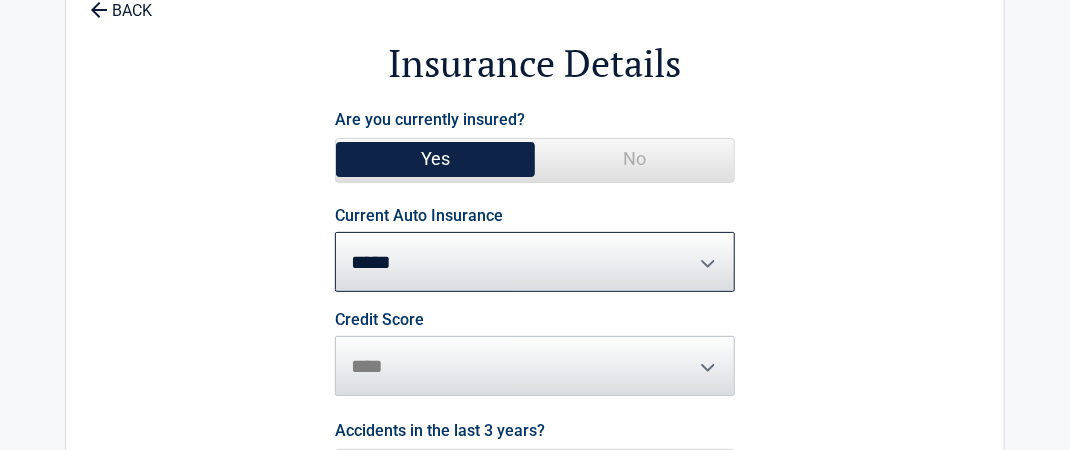 select on "**********" 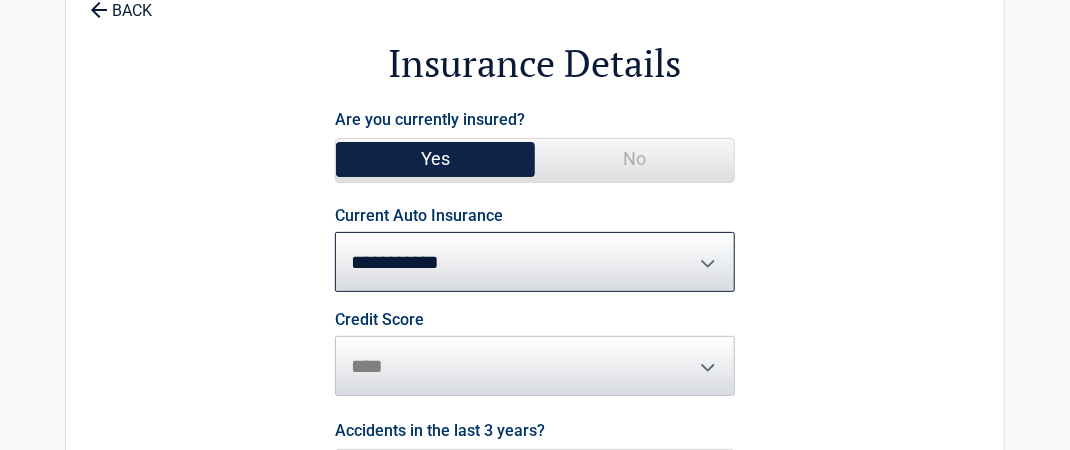 click on "**********" at bounding box center [535, 262] 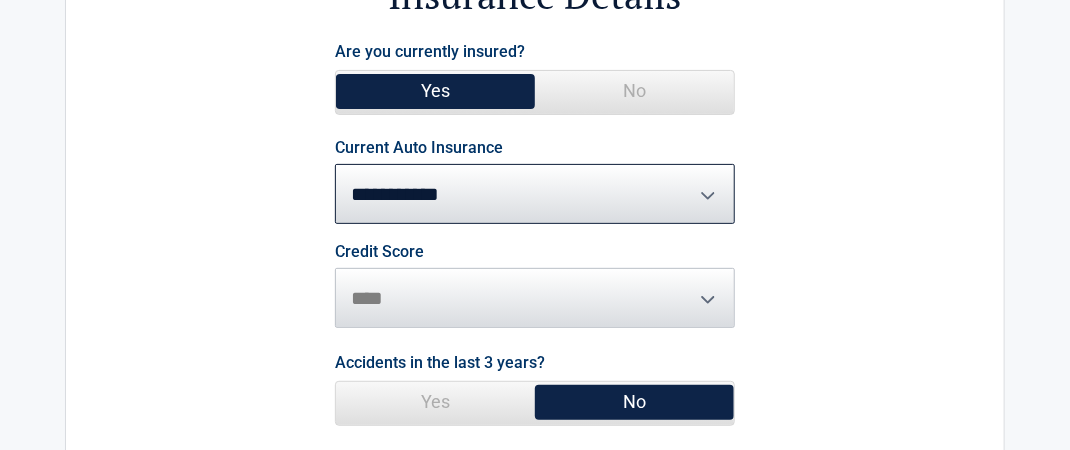 scroll, scrollTop: 200, scrollLeft: 0, axis: vertical 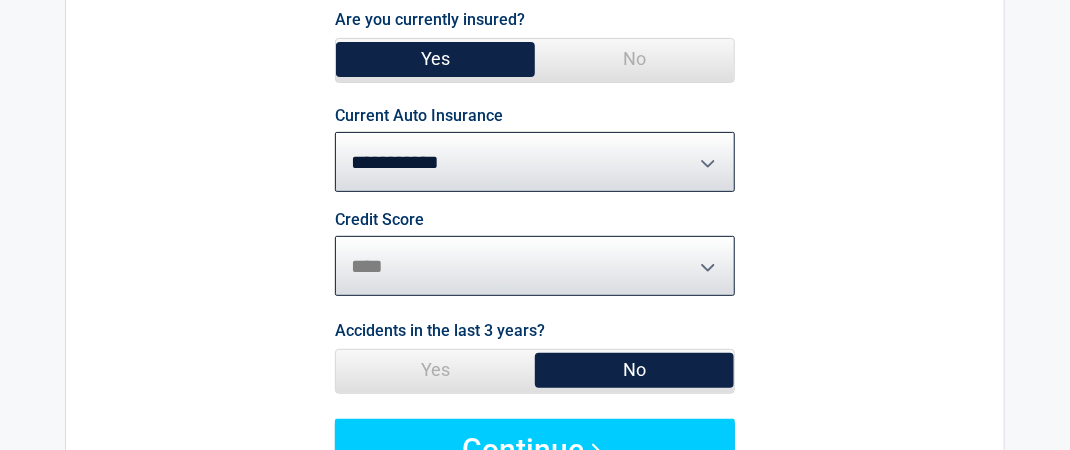 click on "*********
****
*******
****" at bounding box center [535, 266] 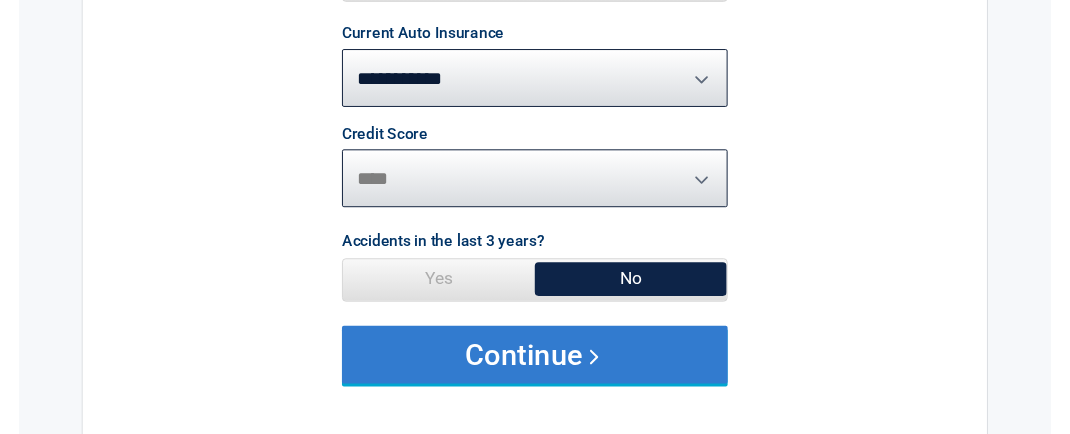 scroll, scrollTop: 400, scrollLeft: 0, axis: vertical 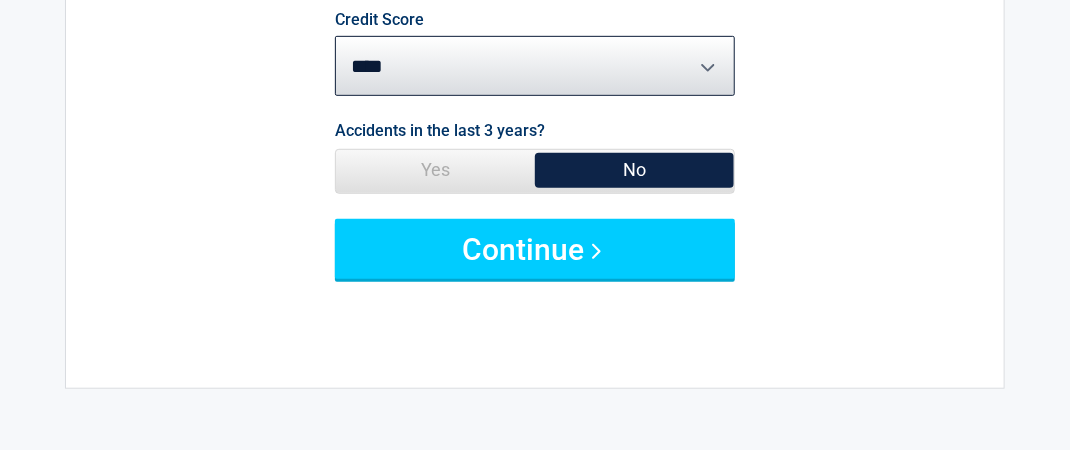 click on "No" at bounding box center [634, 170] 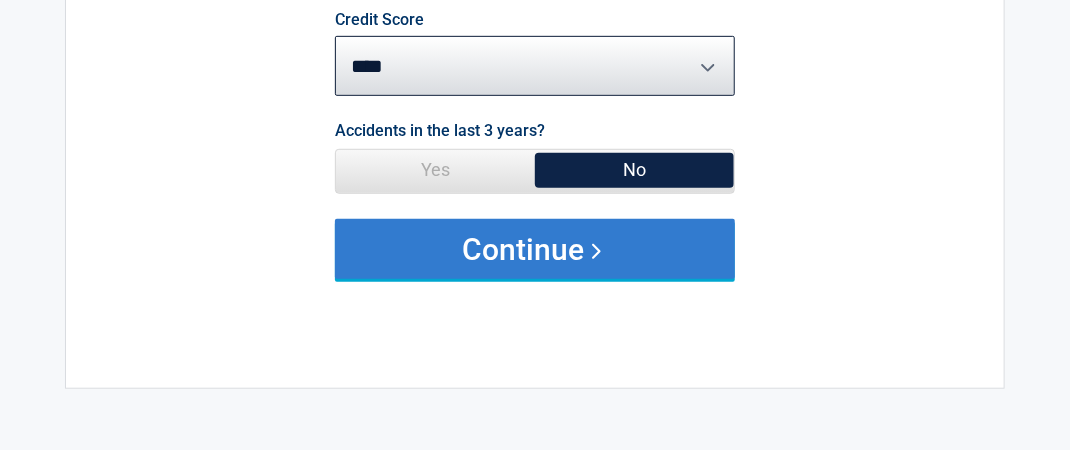click on "Continue" at bounding box center [535, 249] 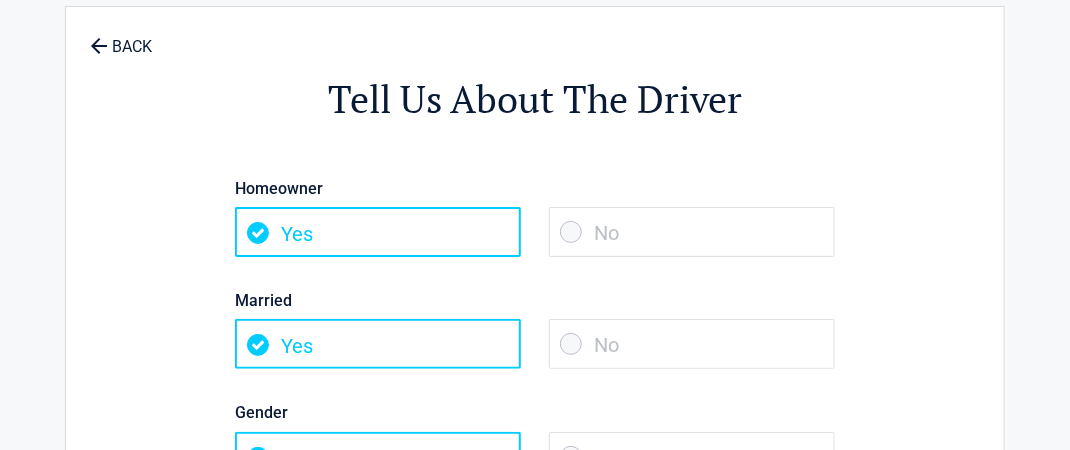 scroll, scrollTop: 100, scrollLeft: 0, axis: vertical 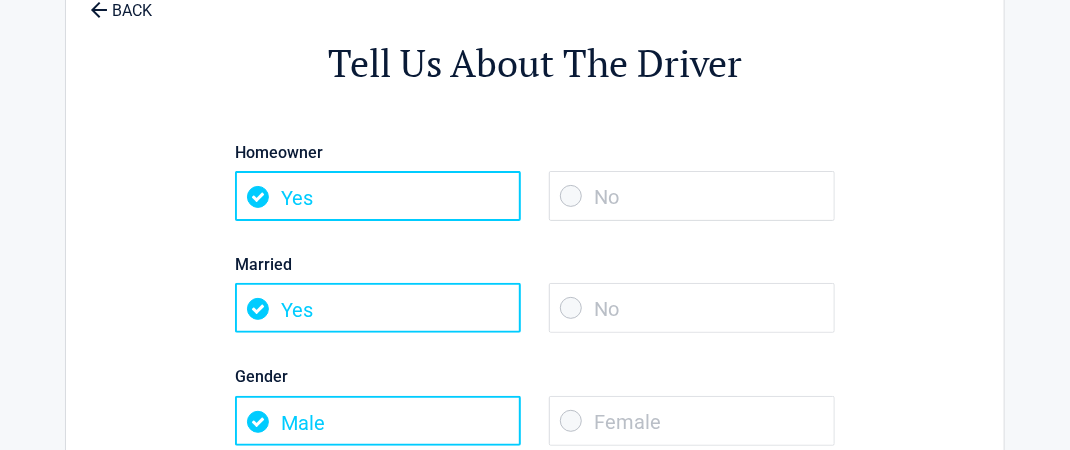 click on "Yes" at bounding box center [378, 196] 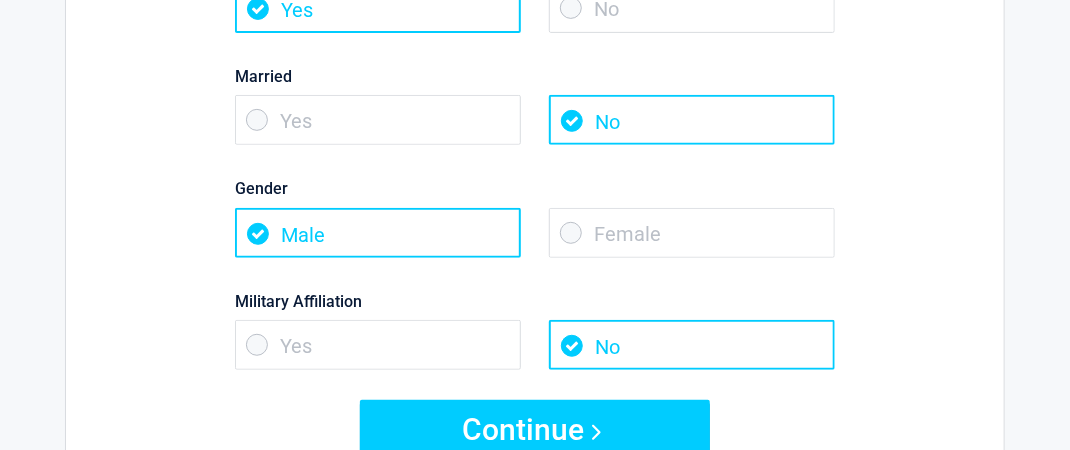 scroll, scrollTop: 300, scrollLeft: 0, axis: vertical 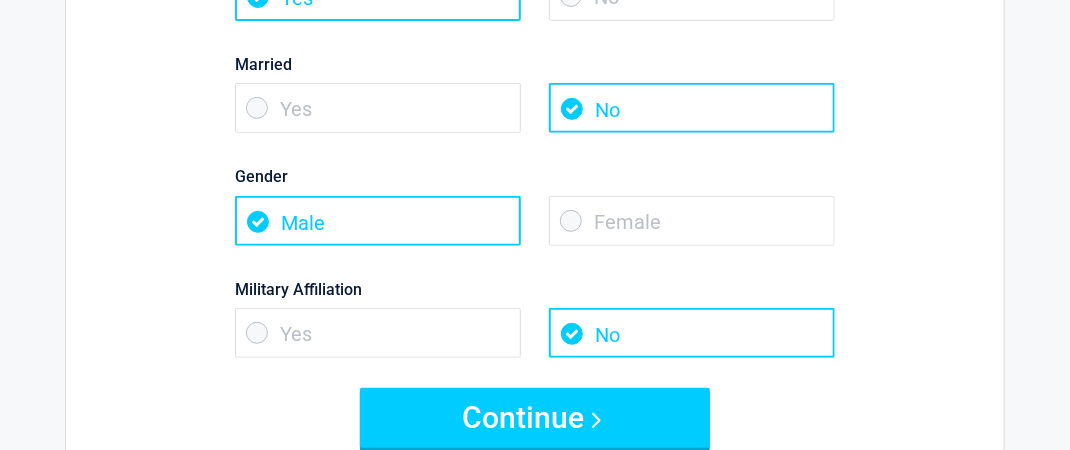 click on "Male" at bounding box center [378, 221] 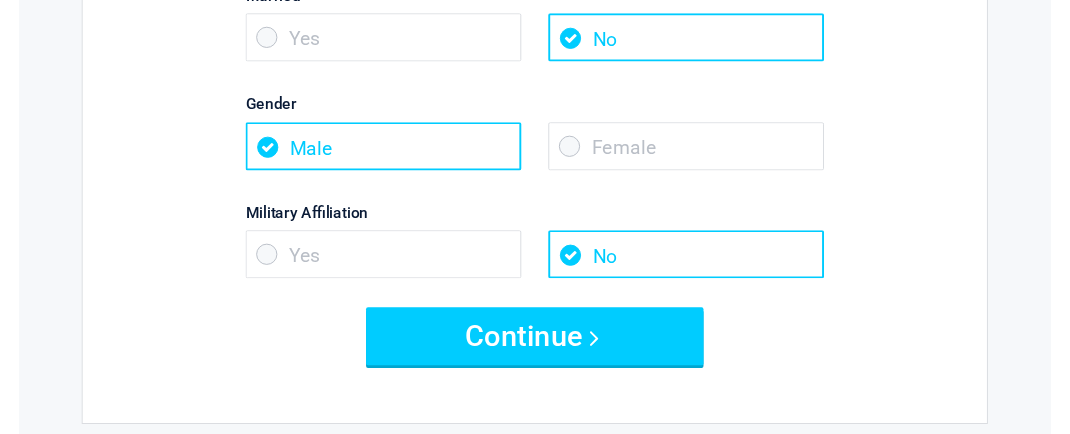 scroll, scrollTop: 400, scrollLeft: 0, axis: vertical 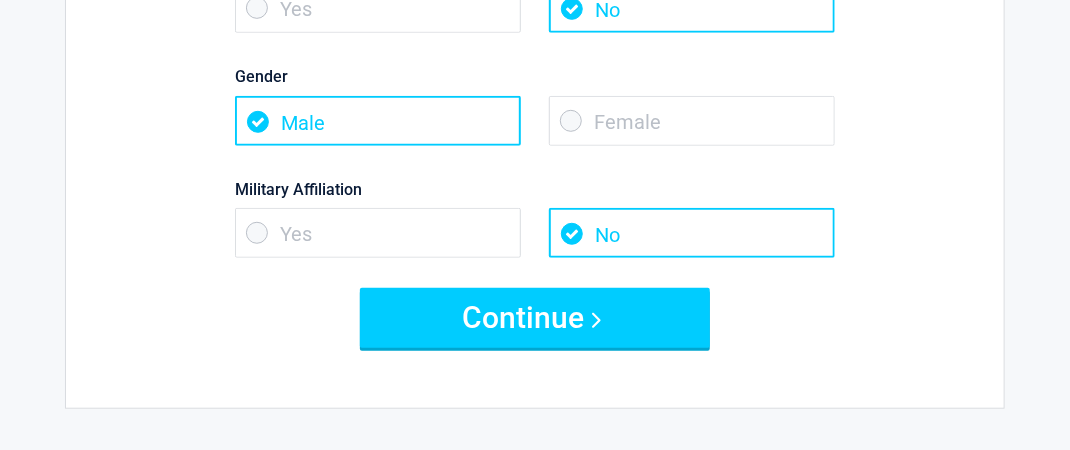 click on "No" at bounding box center (692, 233) 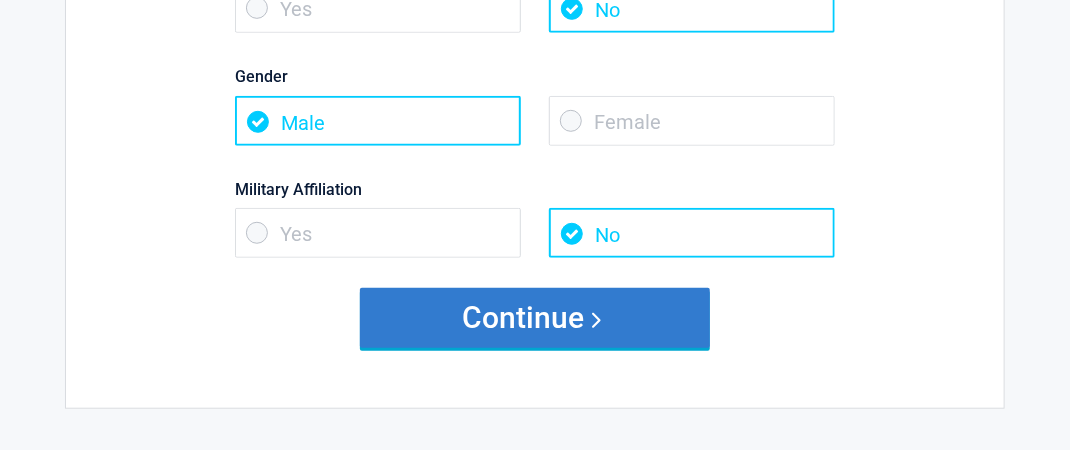 click on "Continue" at bounding box center (535, 318) 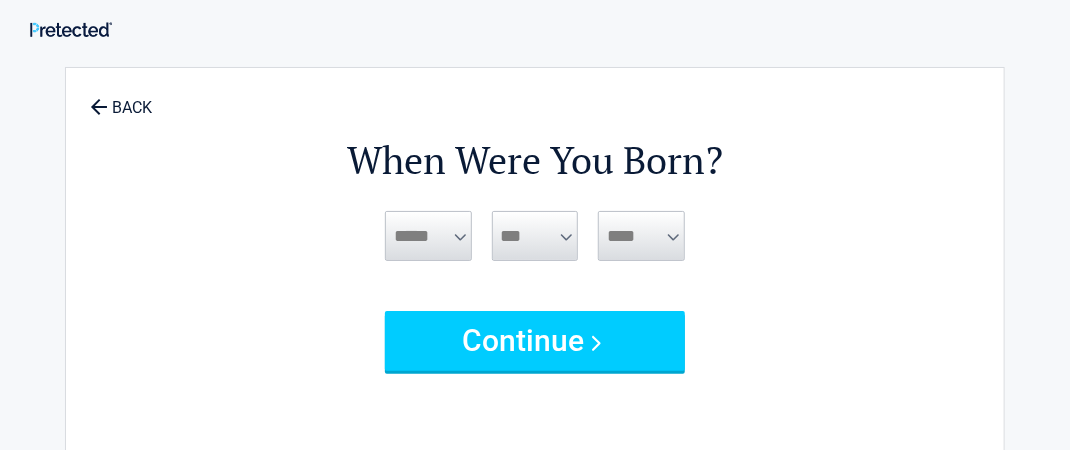 scroll, scrollTop: 0, scrollLeft: 0, axis: both 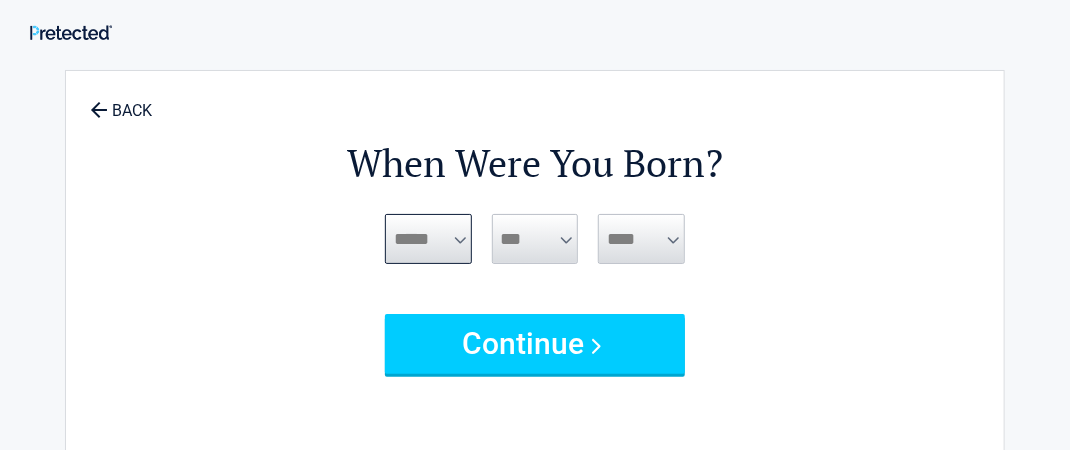 click on "*****
***
***
***
***
***
***
***
***
***
***
***
***" at bounding box center [428, 239] 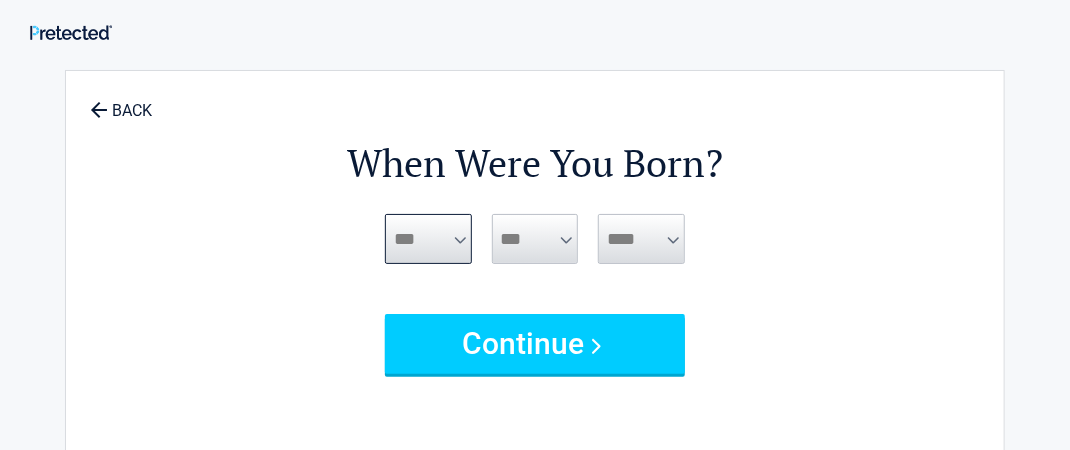 click on "*****
***
***
***
***
***
***
***
***
***
***
***
***" at bounding box center [428, 239] 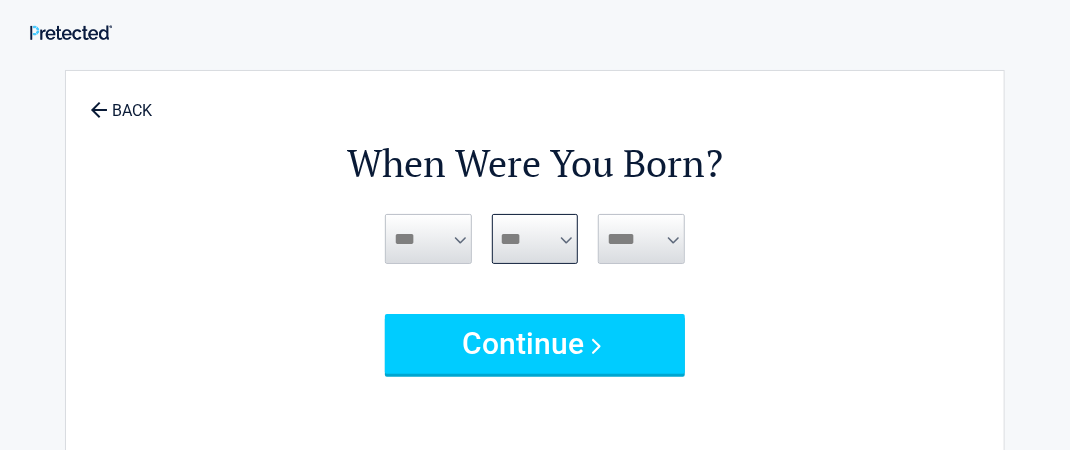 click on "*** * * * * * * * * * ** ** ** ** ** ** ** ** ** ** ** ** ** ** ** ** ** ** ** ** ** **" at bounding box center [535, 239] 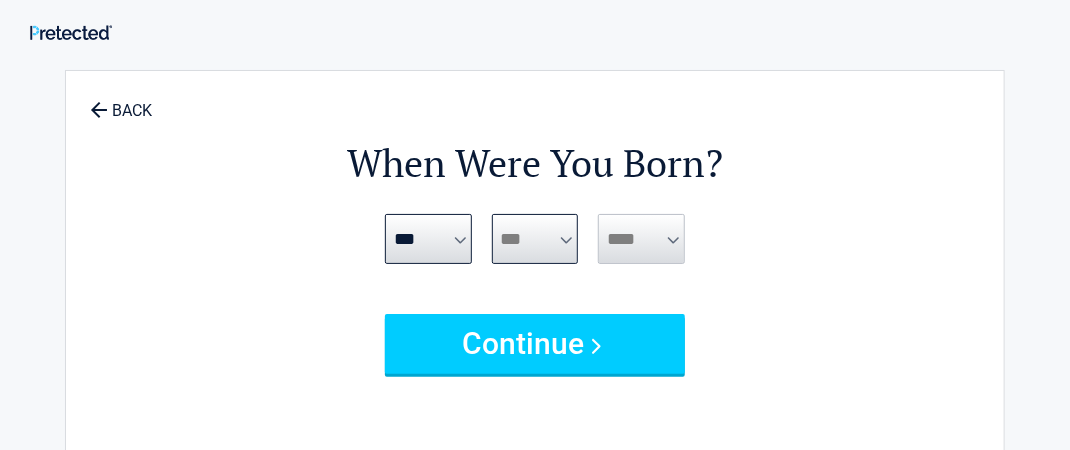 select on "*" 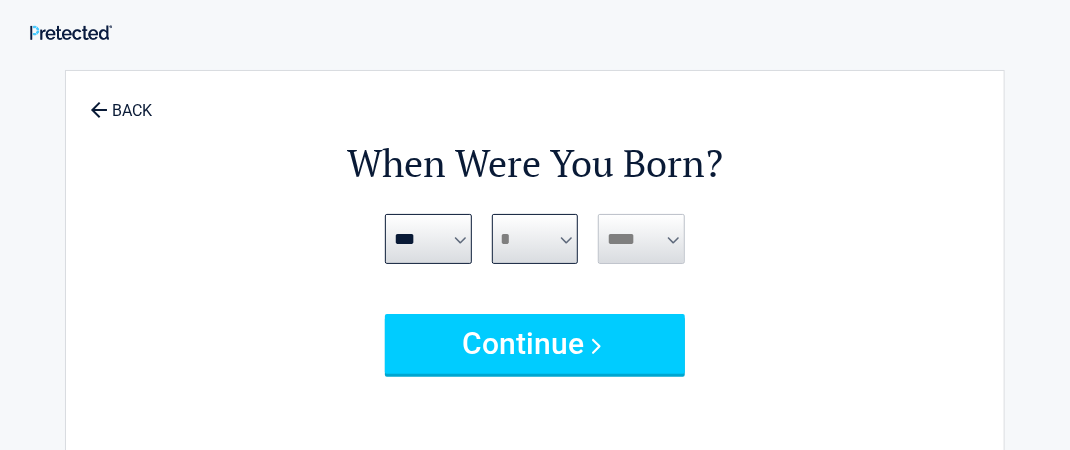 click on "*** * * * * * * * * * ** ** ** ** ** ** ** ** ** ** ** ** ** ** ** ** ** ** ** ** ** **" at bounding box center (535, 239) 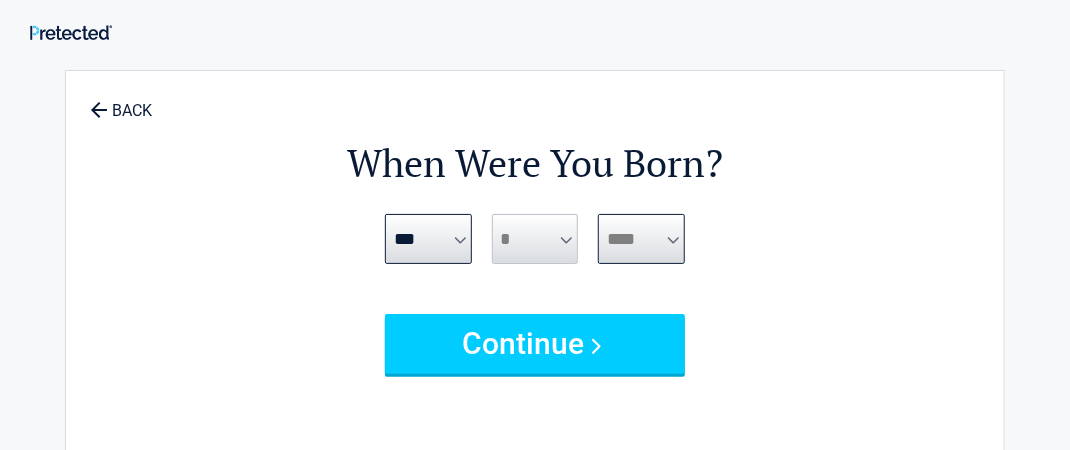 click on "****
****
****
****
****
****
****
****
****
****
****
****
****
****
****
****
****
****
****
****
****
****
****
****
****
****
****
****
****
****
****
****
****
****
****
****
****
****
****
****
****
****
****
****
****
****
****
****
****
****
****
****
****
****
****
****
****
****
****
****
****
****
****
****" at bounding box center [641, 239] 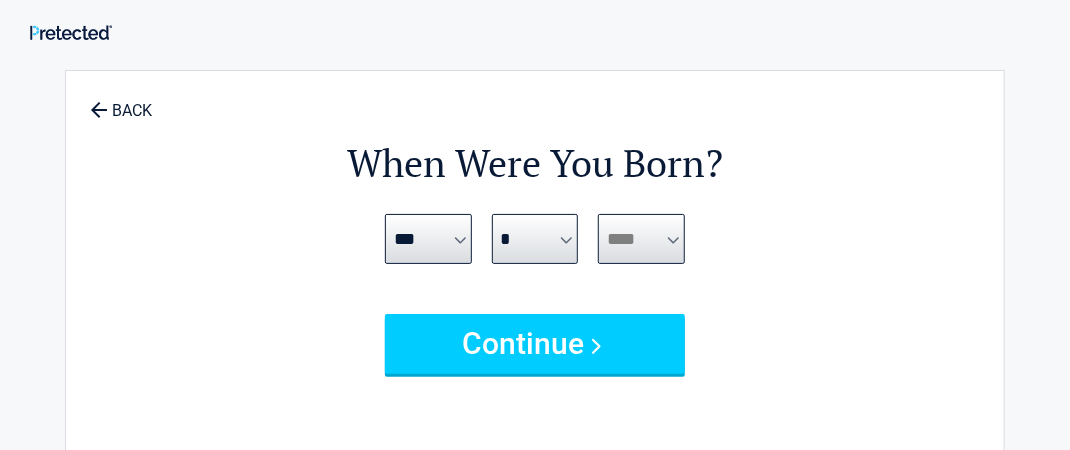 click on "****
****
****
****
****
****
****
****
****
****
****
****
****
****
****
****
****
****
****
****
****
****
****
****
****
****
****
****
****
****
****
****
****
****
****
****
****
****
****
****
****
****
****
****
****
****
****
****
****
****
****
****
****
****
****
****
****
****
****
****
****
****
****
****" at bounding box center (641, 239) 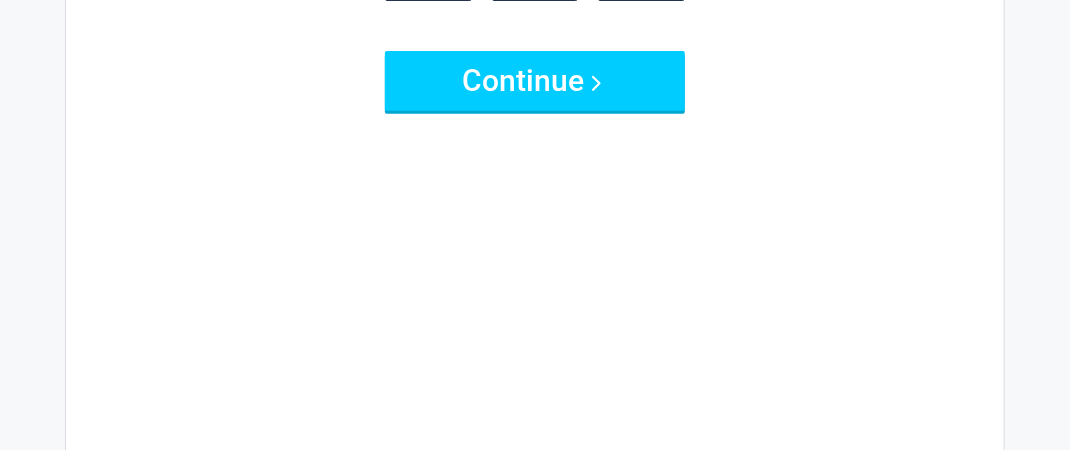 scroll, scrollTop: 100, scrollLeft: 0, axis: vertical 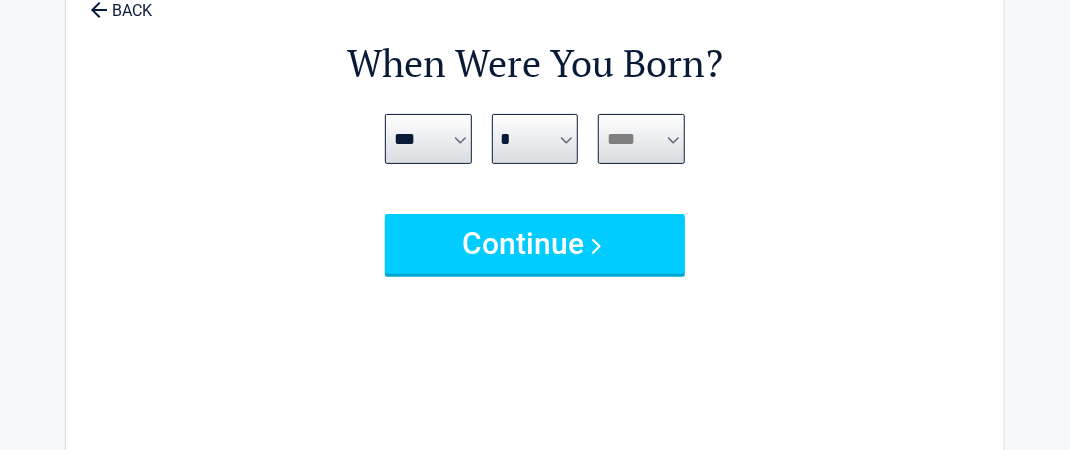click on "****
****
****
****
****
****
****
****
****
****
****
****
****
****
****
****
****
****
****
****
****
****
****
****
****
****
****
****
****
****
****
****
****
****
****
****
****
****
****
****
****
****
****
****
****
****
****
****
****
****
****
****
****
****
****
****
****
****
****
****
****
****
****
****" at bounding box center (641, 139) 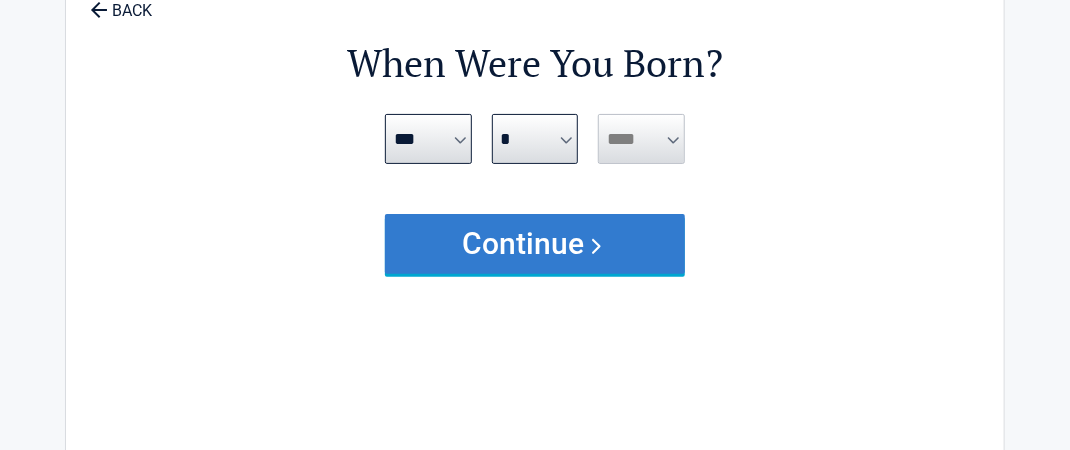 click on "Continue" at bounding box center (535, 244) 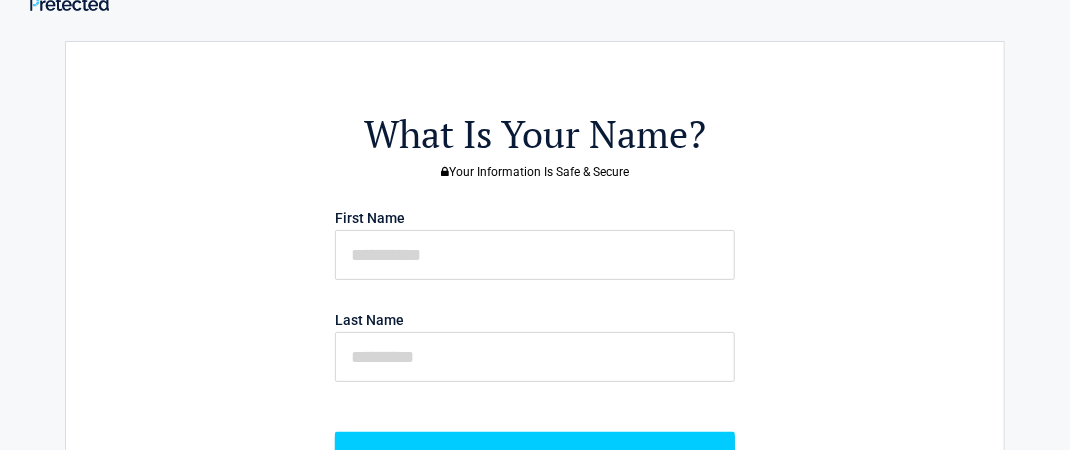 scroll, scrollTop: 0, scrollLeft: 0, axis: both 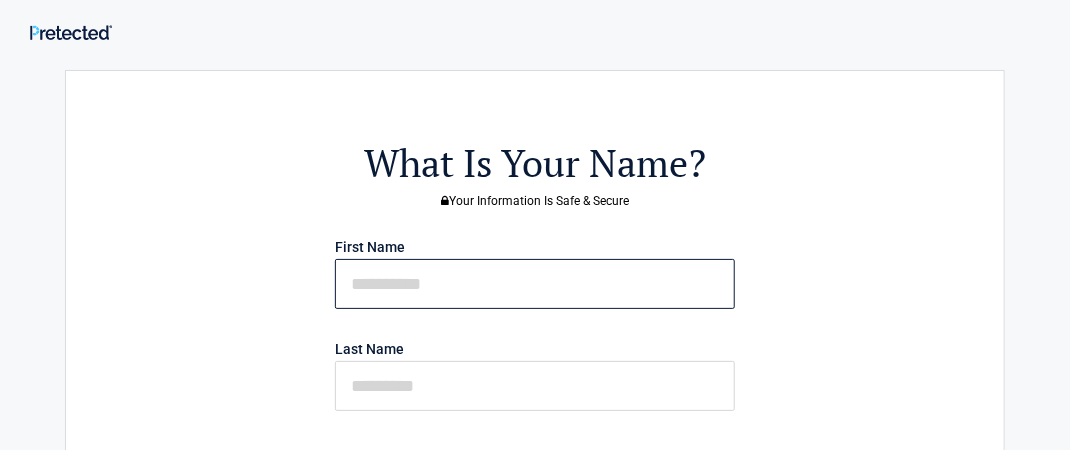 click at bounding box center (535, 284) 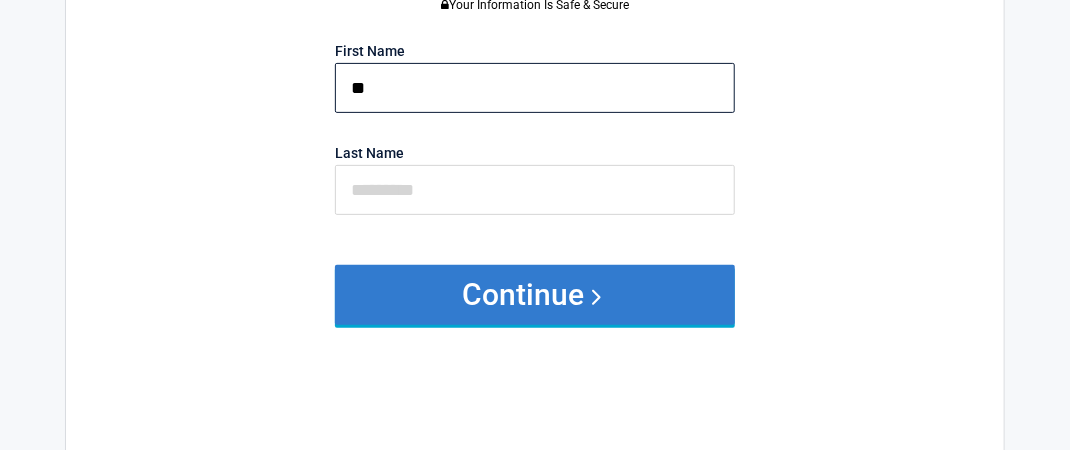 scroll, scrollTop: 200, scrollLeft: 0, axis: vertical 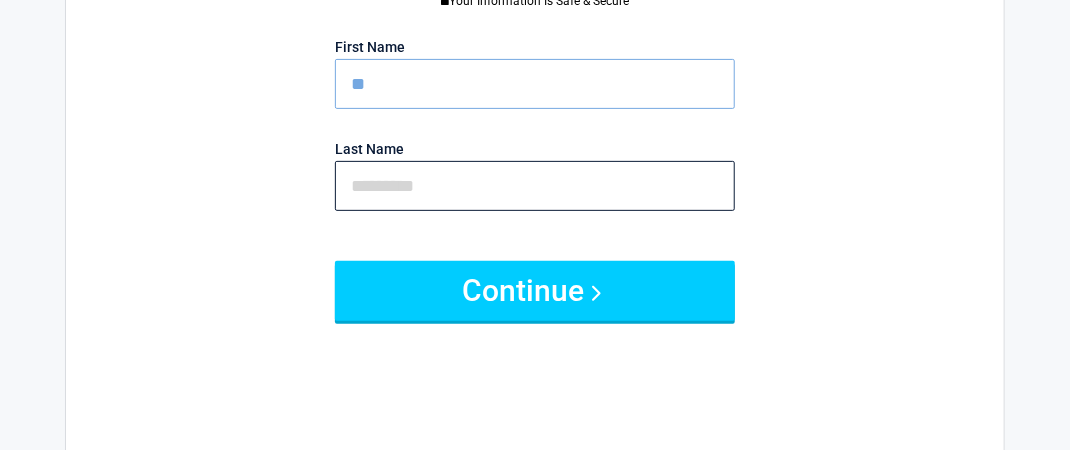click at bounding box center (535, 186) 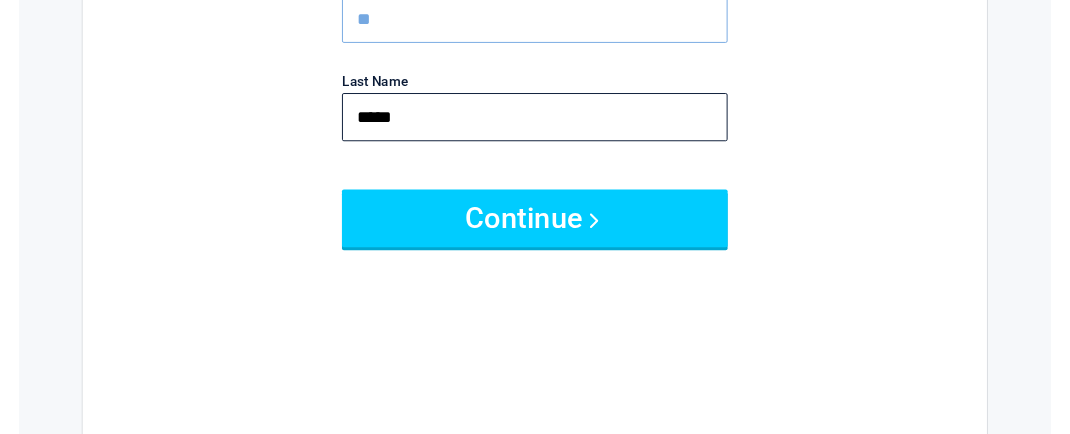 scroll, scrollTop: 400, scrollLeft: 0, axis: vertical 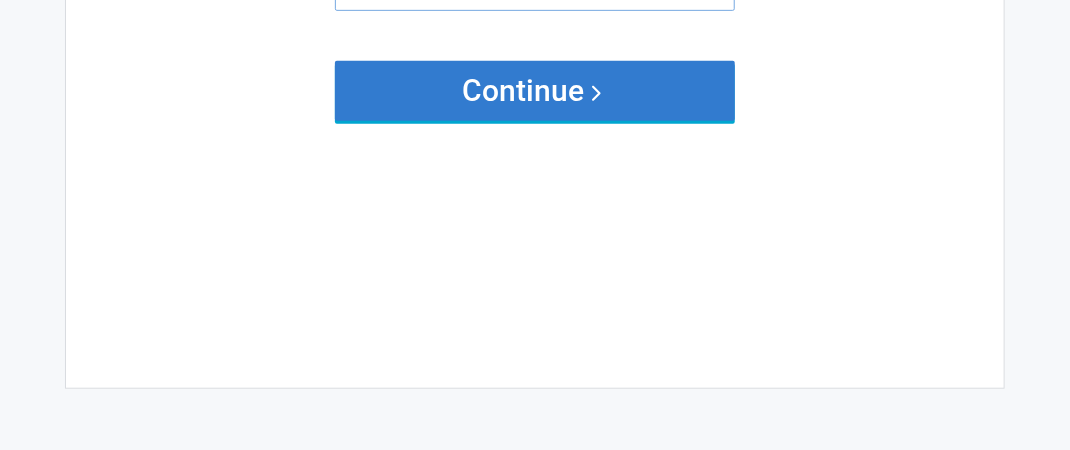 click on "Continue" at bounding box center (535, 91) 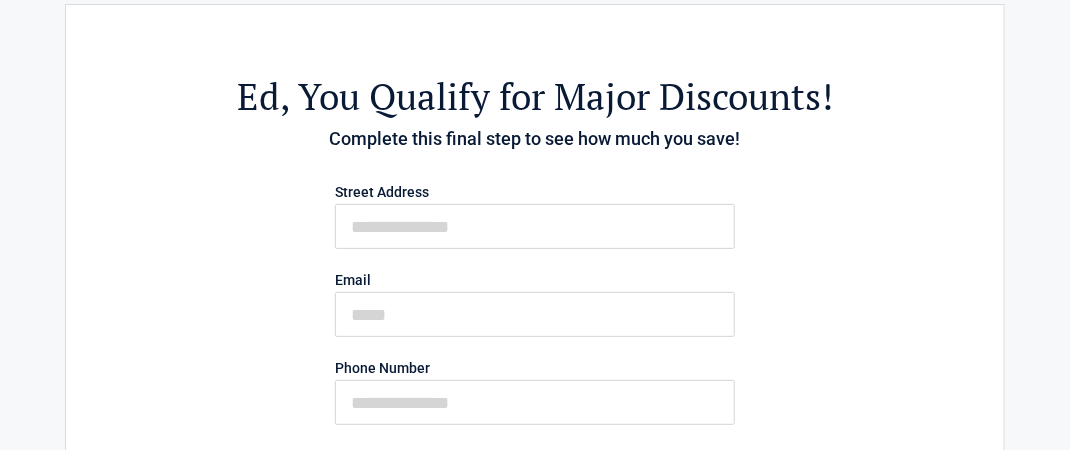 scroll, scrollTop: 100, scrollLeft: 0, axis: vertical 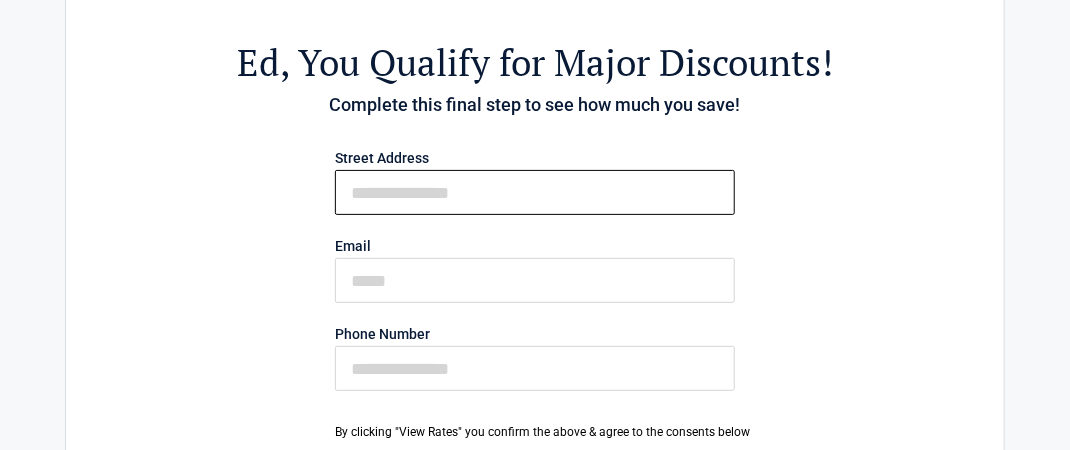 click on "First Name" at bounding box center [535, 192] 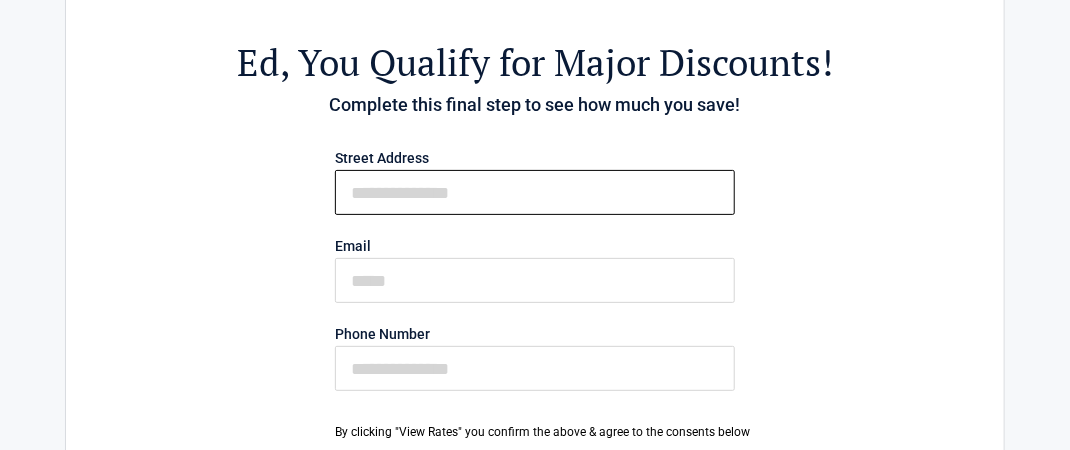 type on "**********" 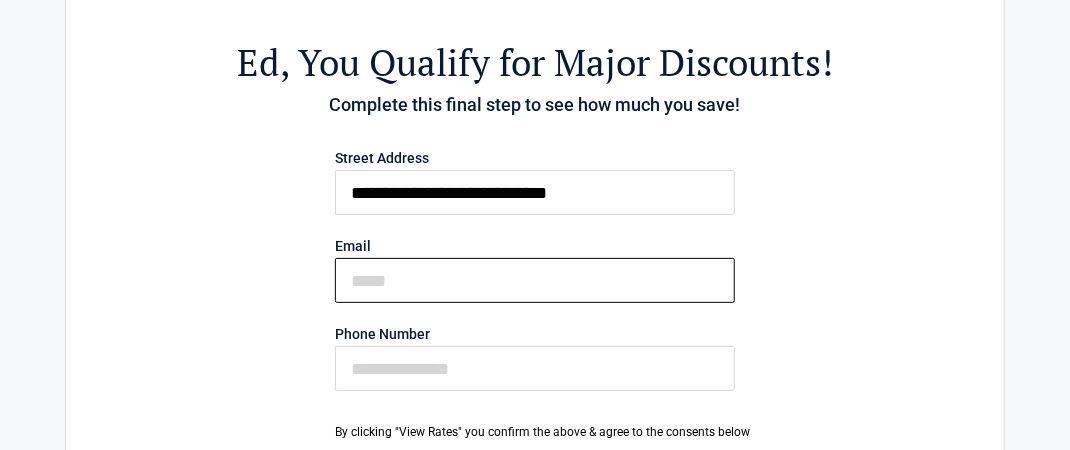 type on "**********" 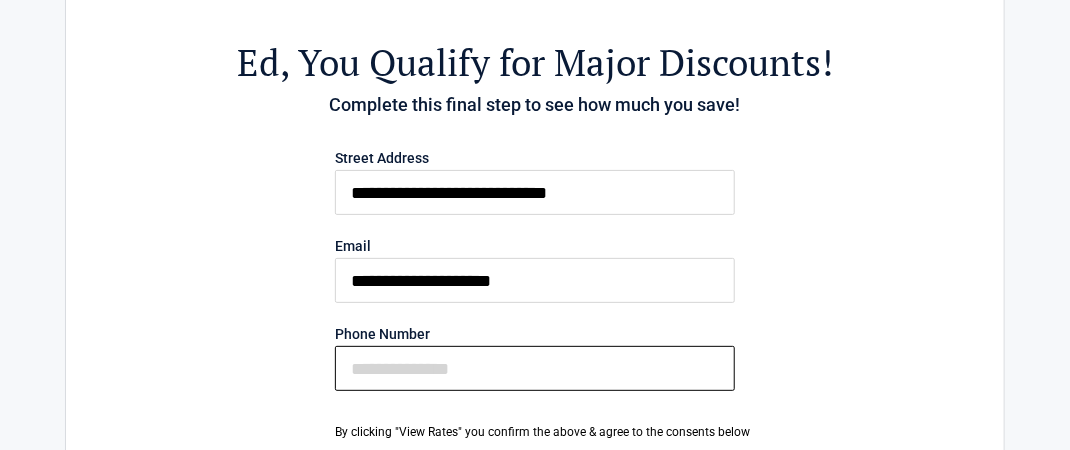 type on "**********" 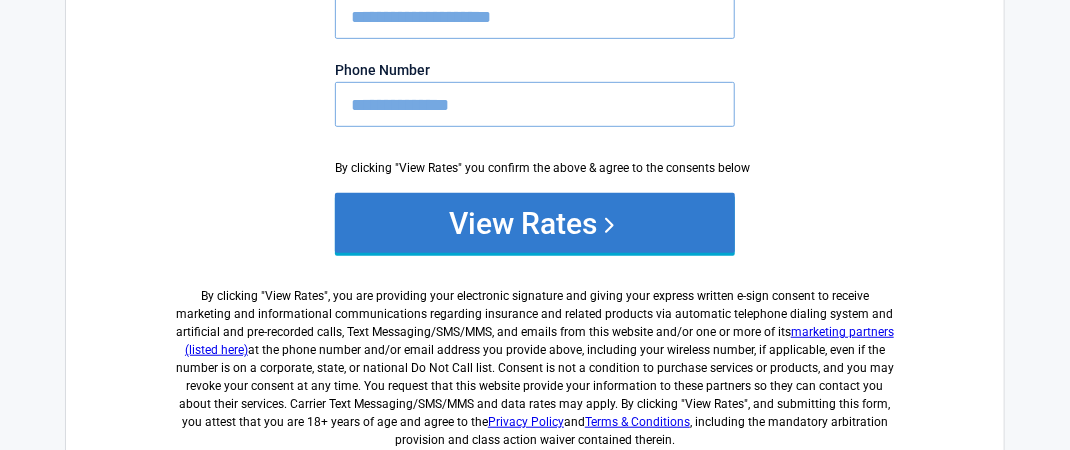 scroll, scrollTop: 400, scrollLeft: 0, axis: vertical 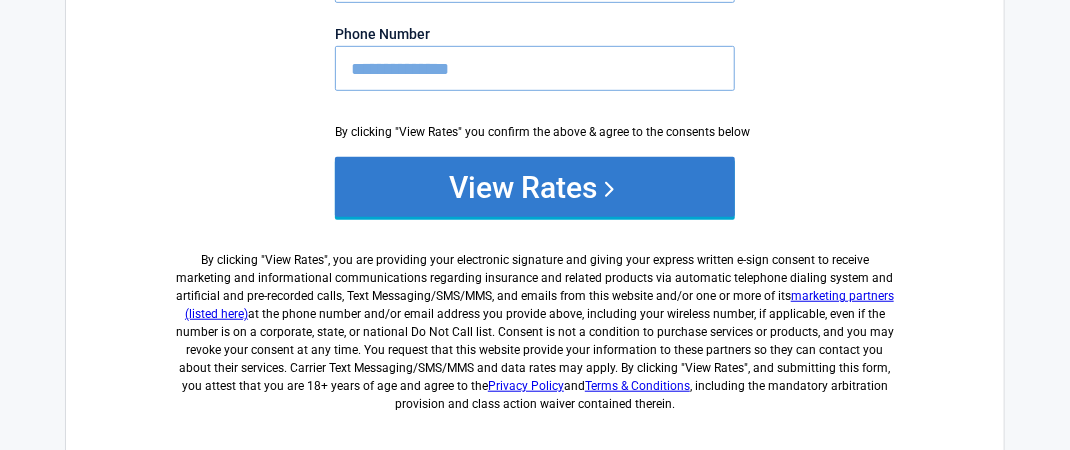 click on "View Rates" at bounding box center (535, 187) 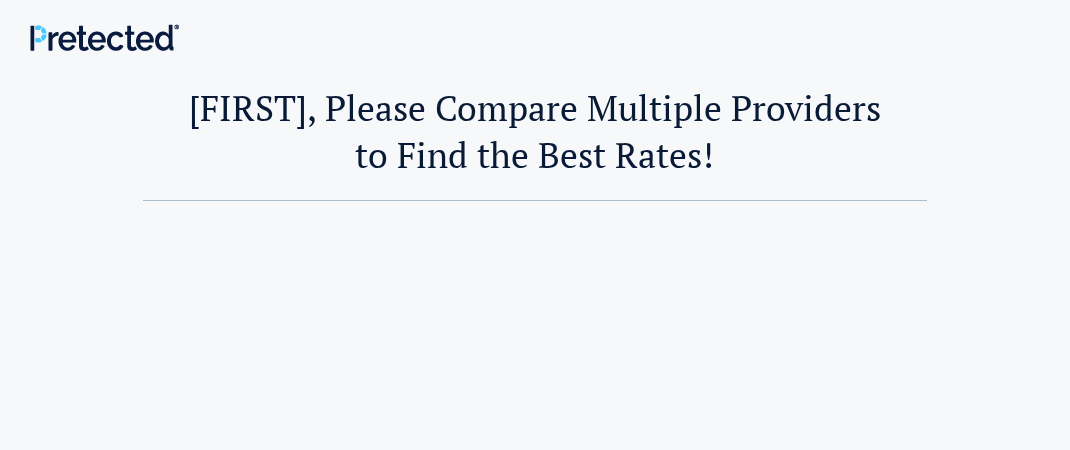 scroll, scrollTop: 0, scrollLeft: 0, axis: both 